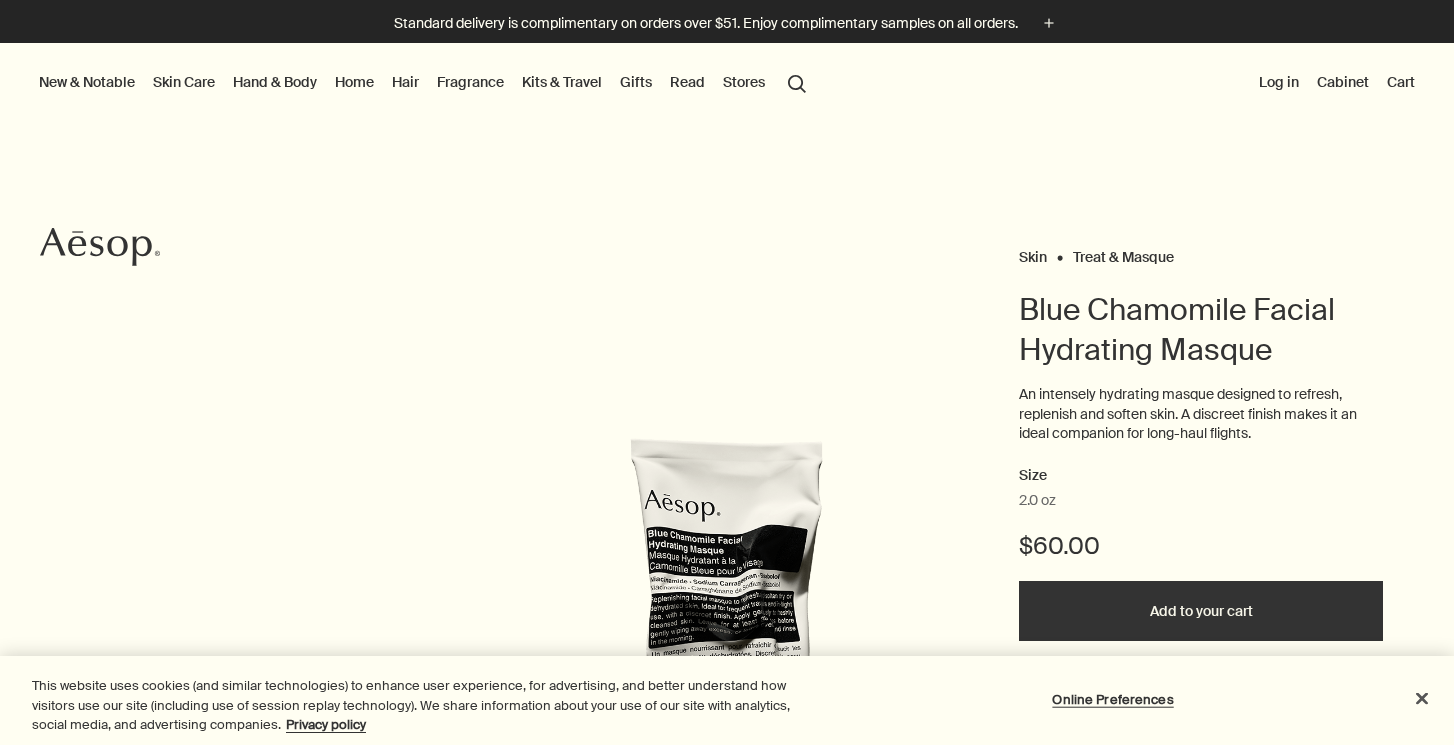scroll, scrollTop: 0, scrollLeft: 0, axis: both 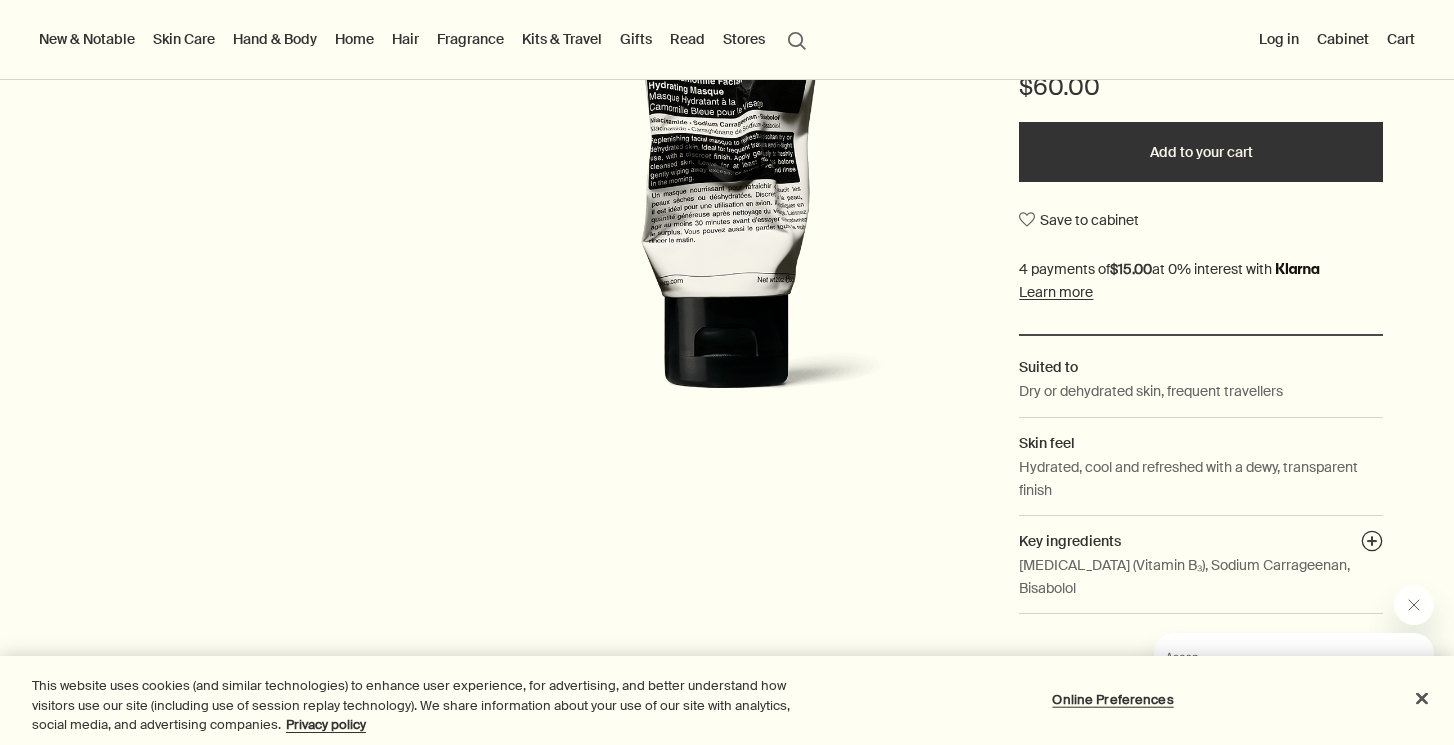 click on "Add to your cart" at bounding box center (1201, 152) 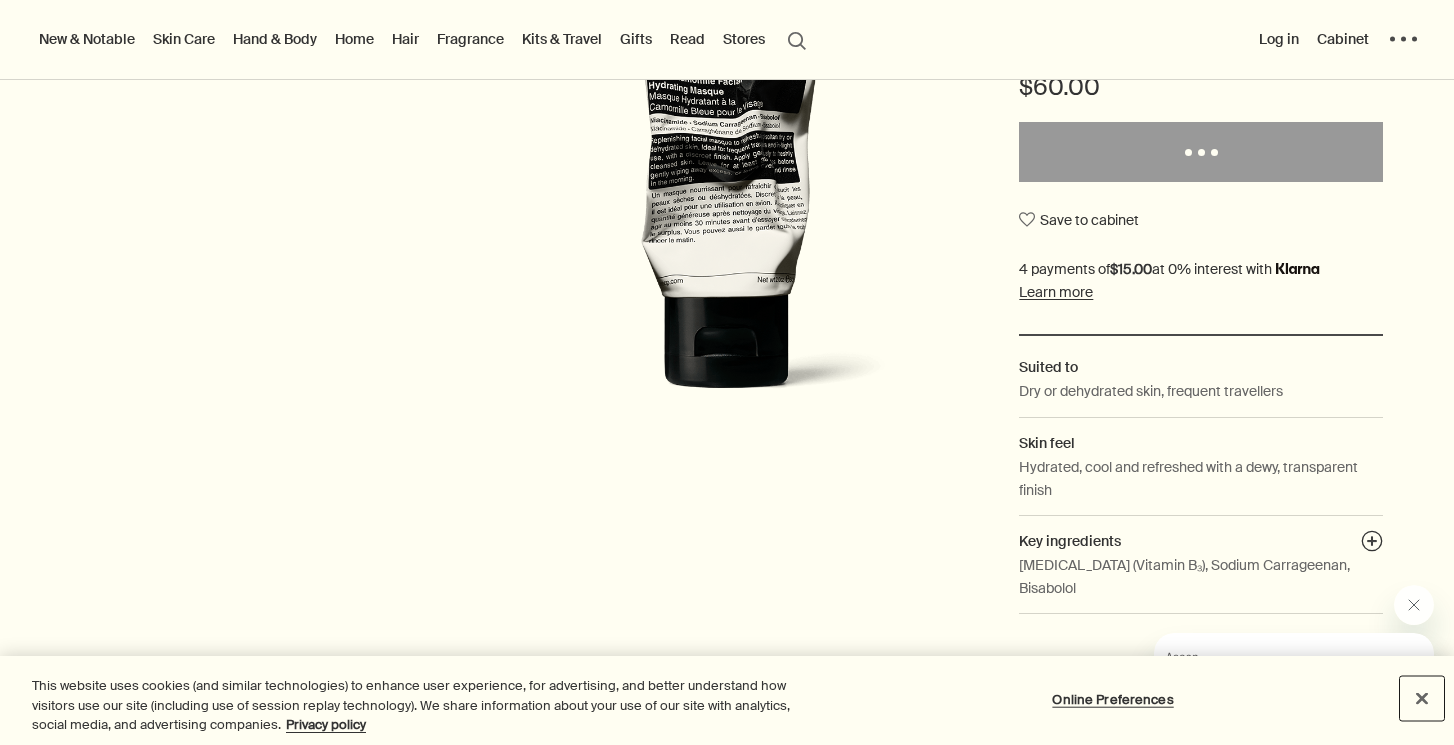 click at bounding box center [1422, 698] 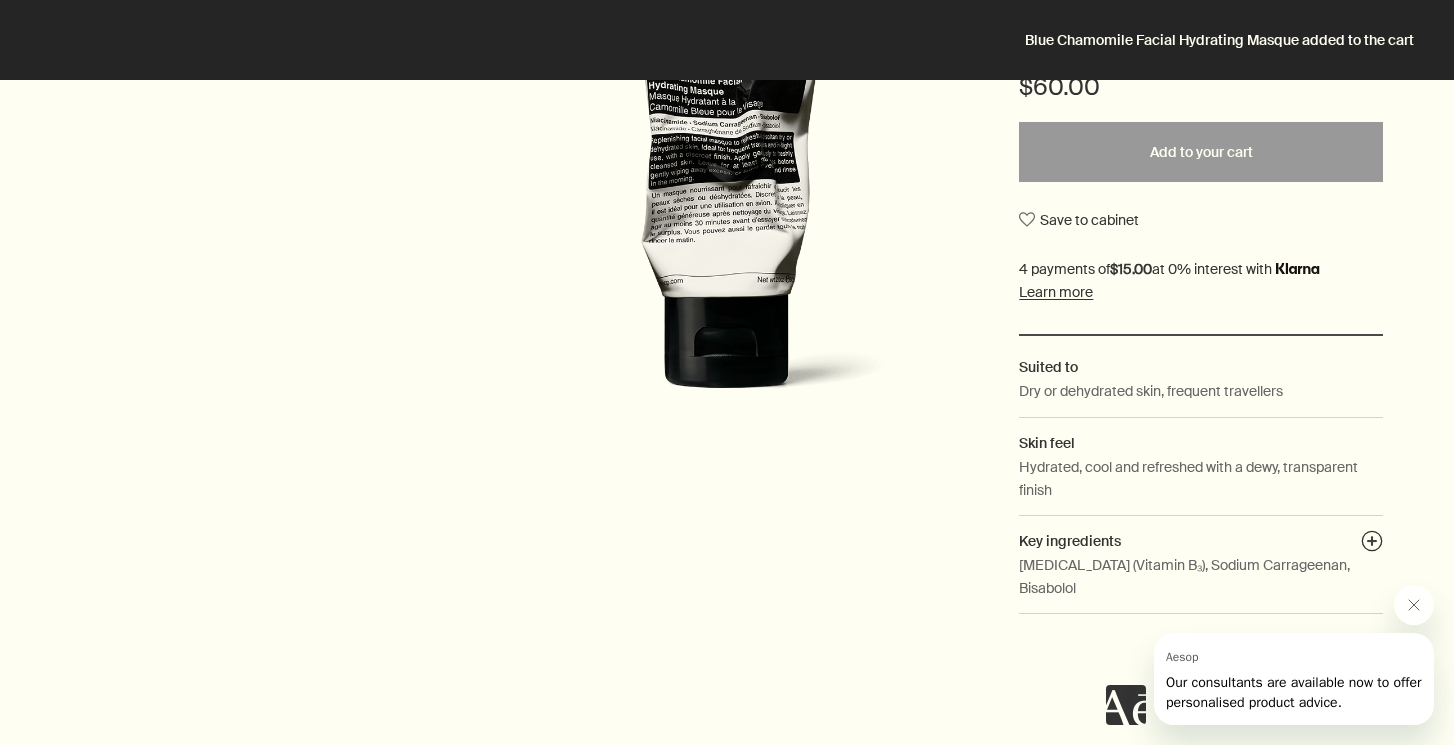 scroll, scrollTop: 0, scrollLeft: 0, axis: both 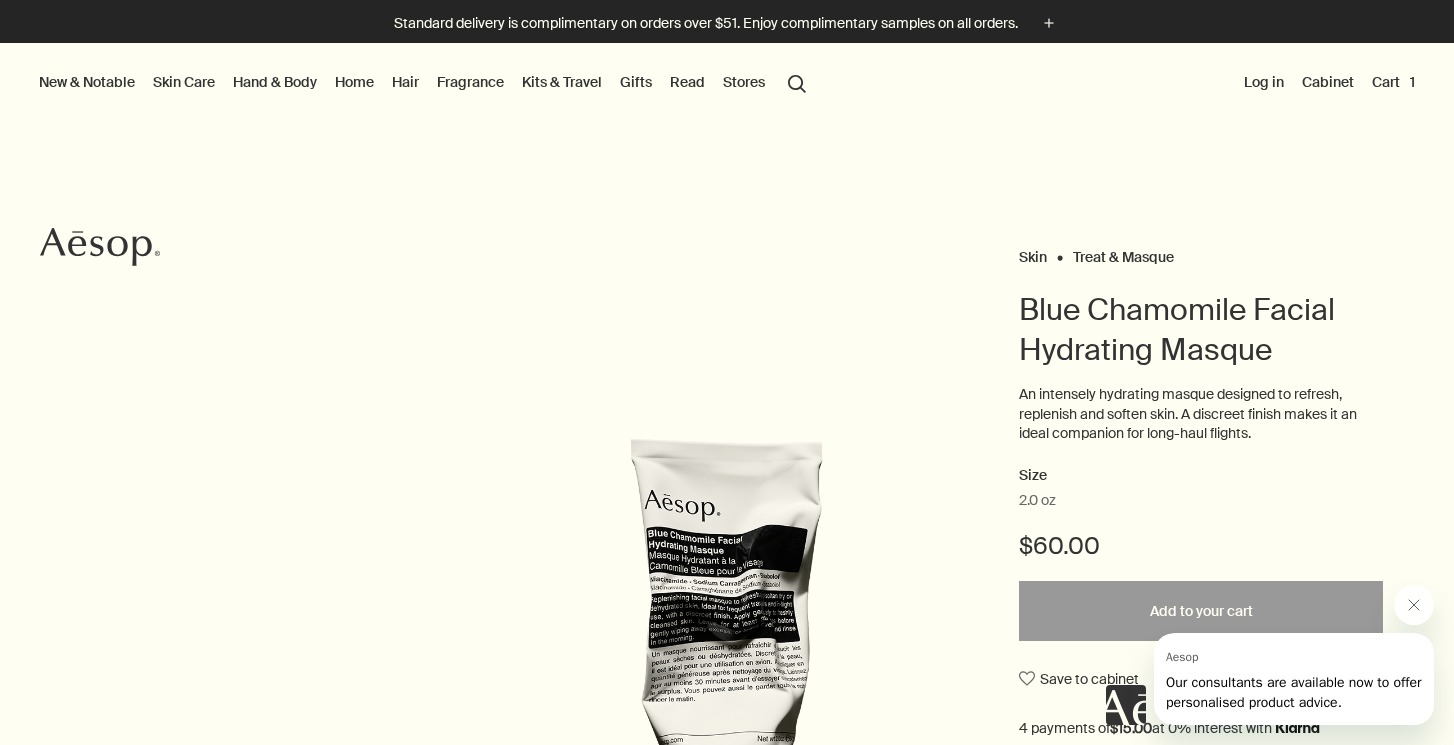 click on "Kits & Travel" at bounding box center [562, 82] 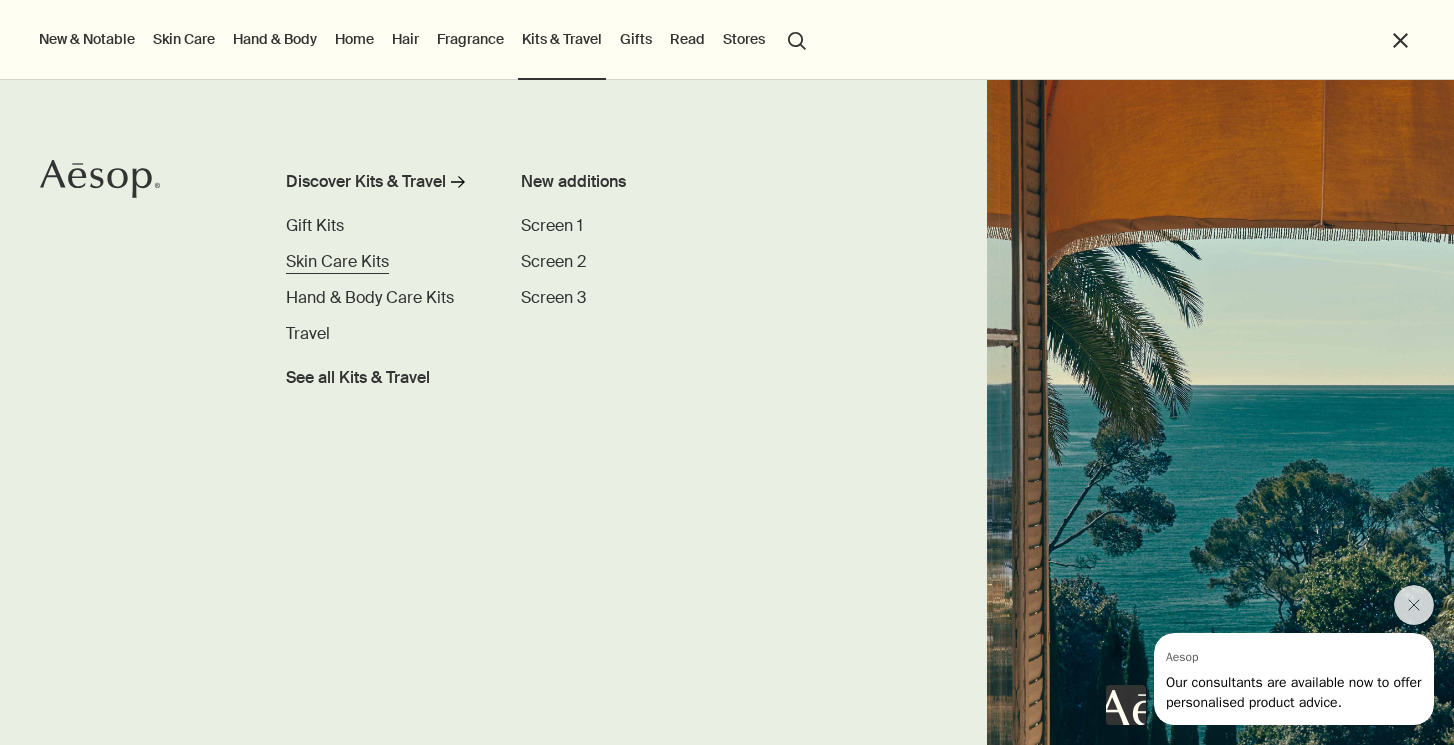 click on "Skin Care Kits" at bounding box center [337, 261] 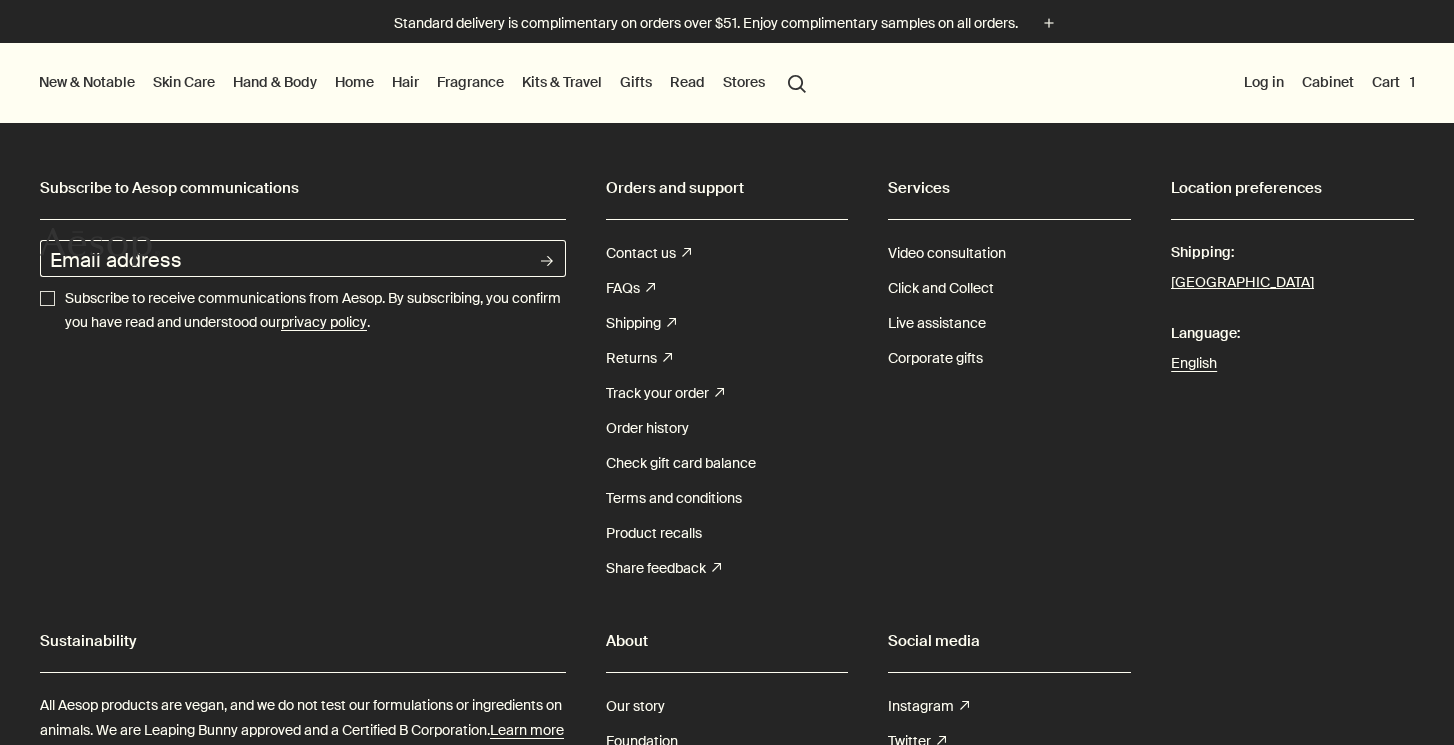 scroll, scrollTop: 0, scrollLeft: 0, axis: both 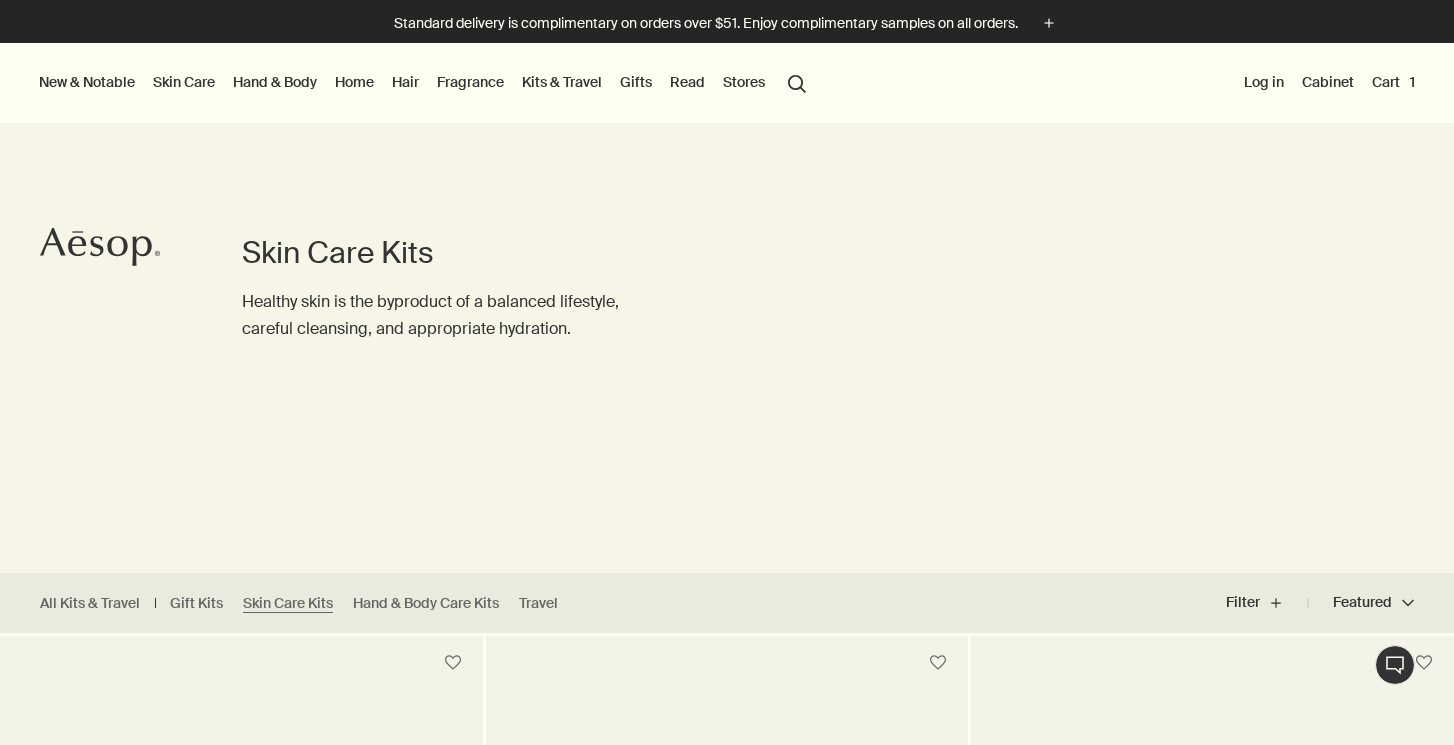 click on "Kits & Travel" at bounding box center [562, 82] 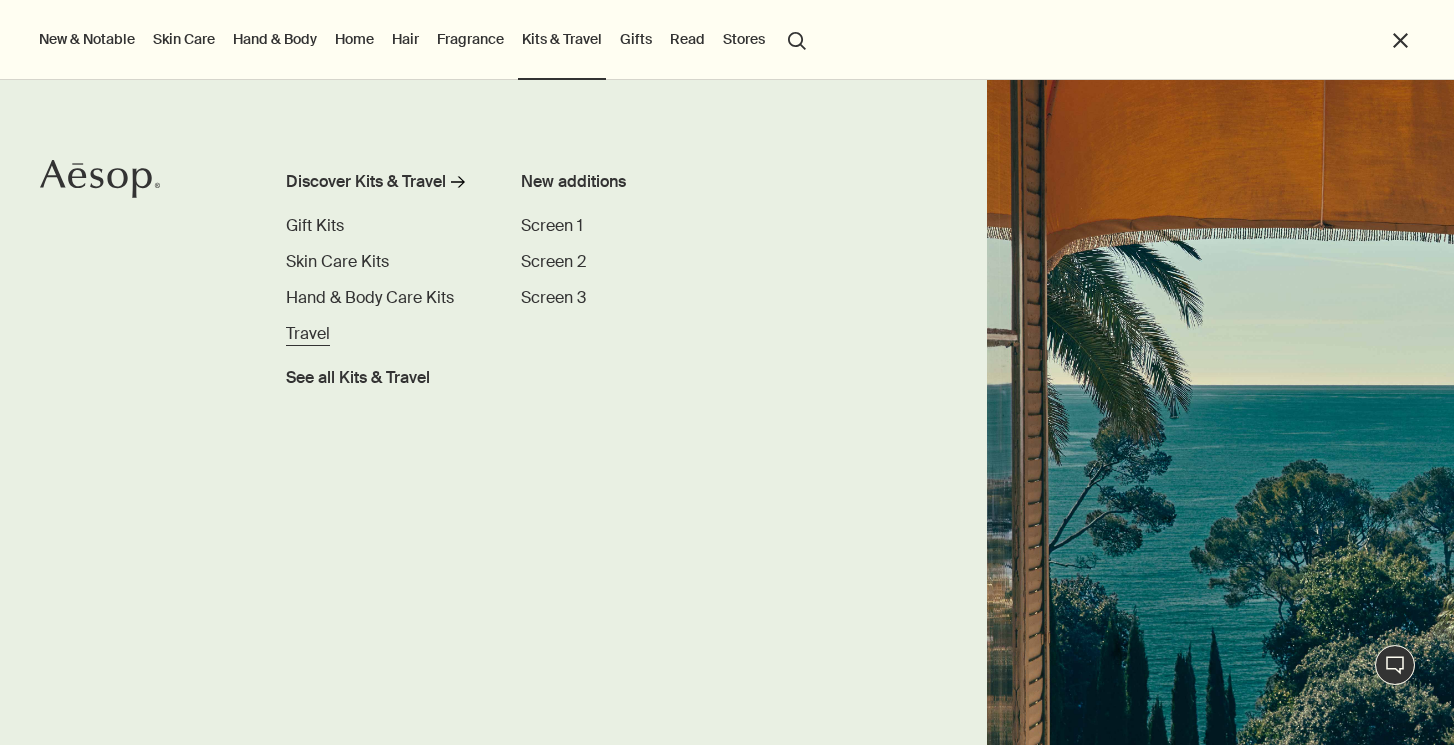 click on "Travel" at bounding box center [308, 333] 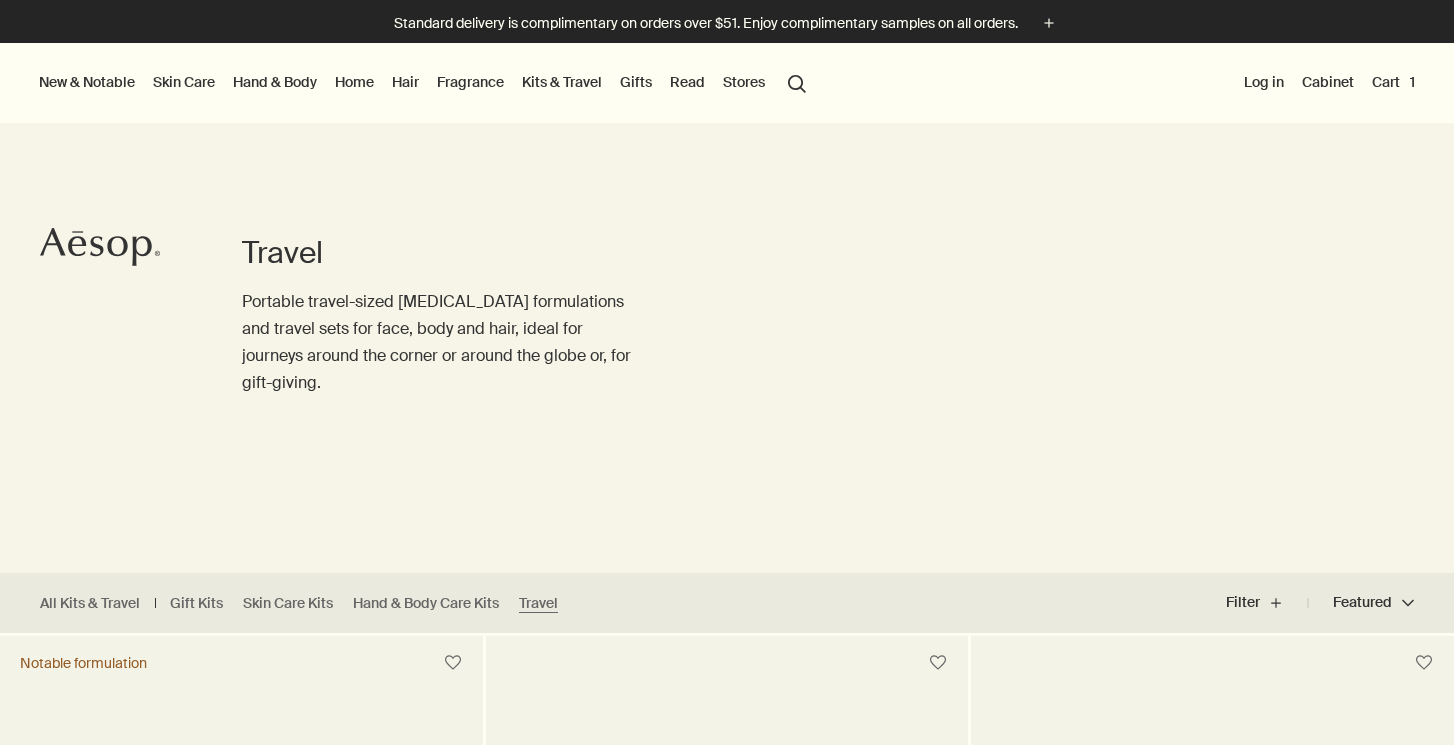 scroll, scrollTop: 332, scrollLeft: 0, axis: vertical 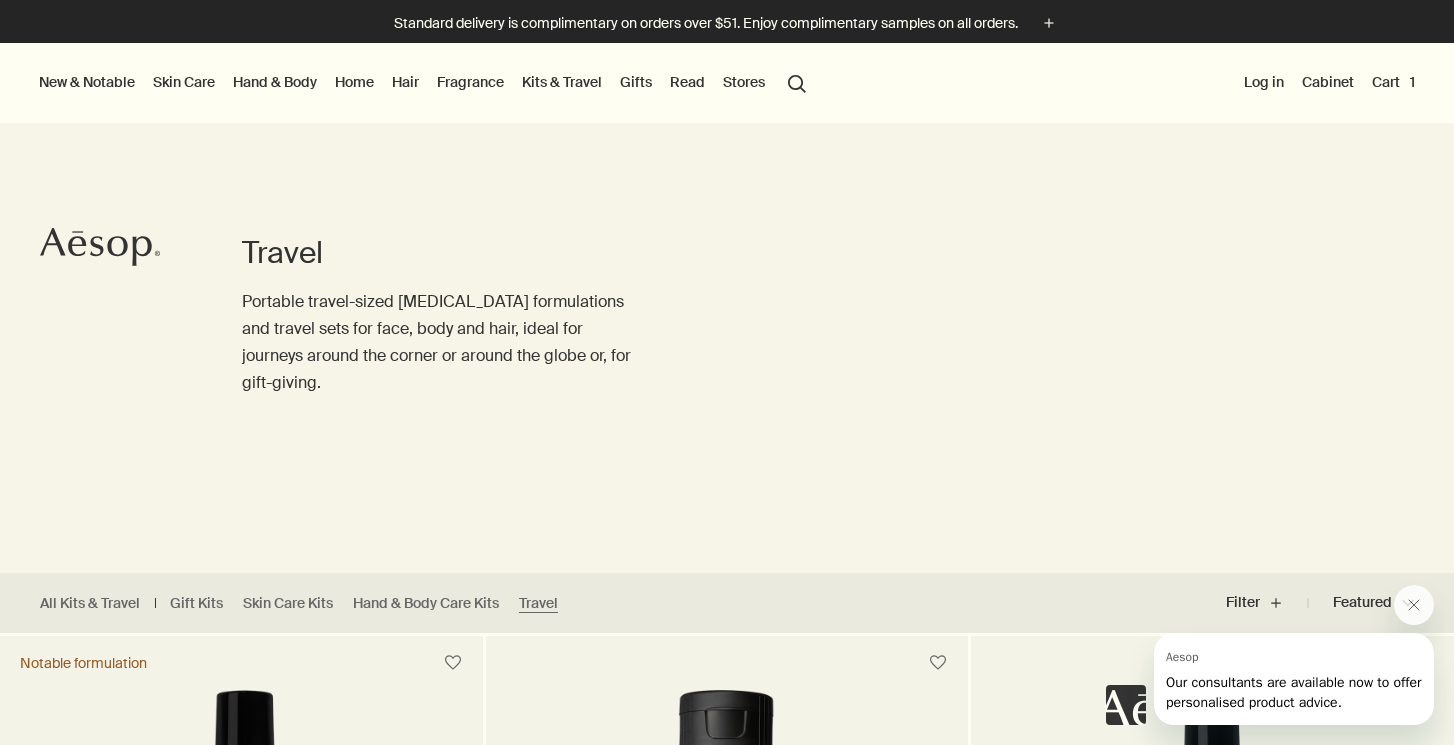 click on "Cart 1" at bounding box center (1393, 82) 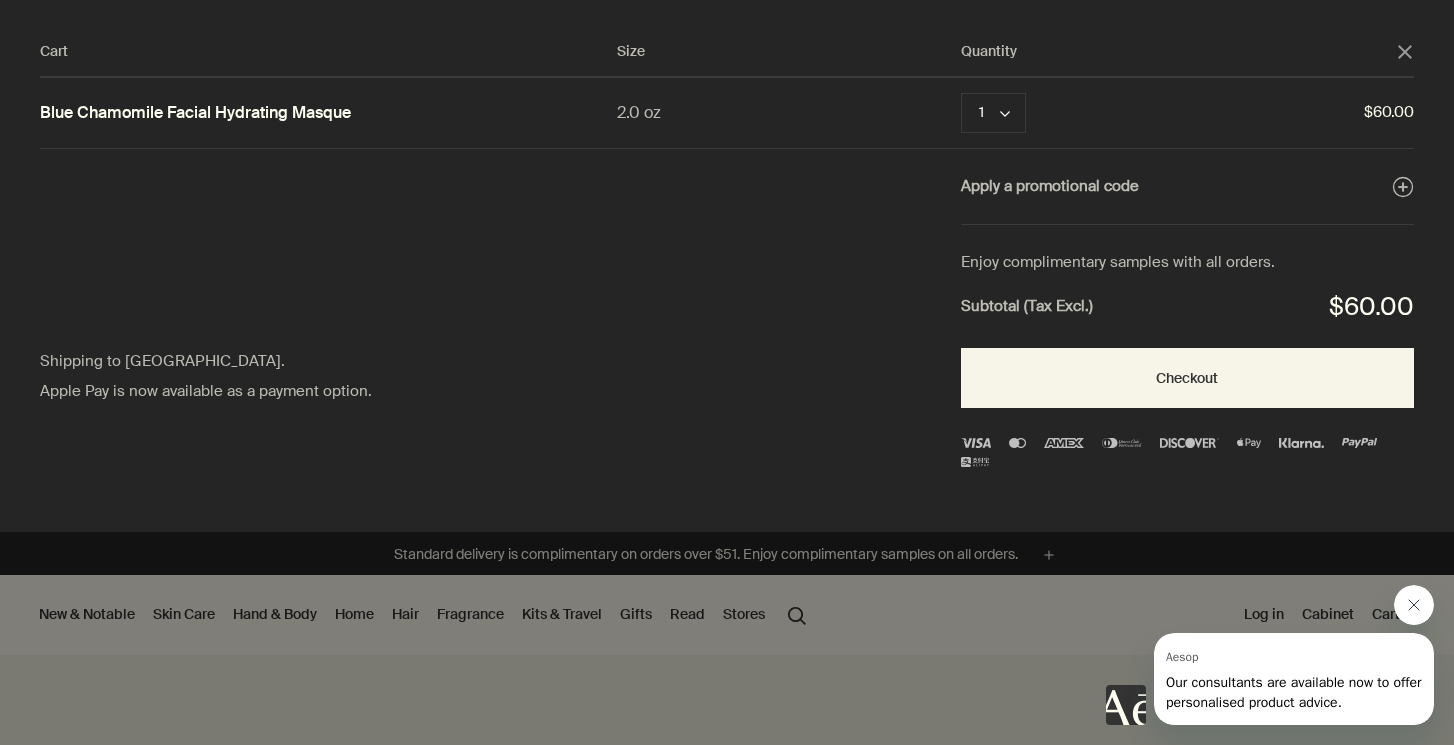 click 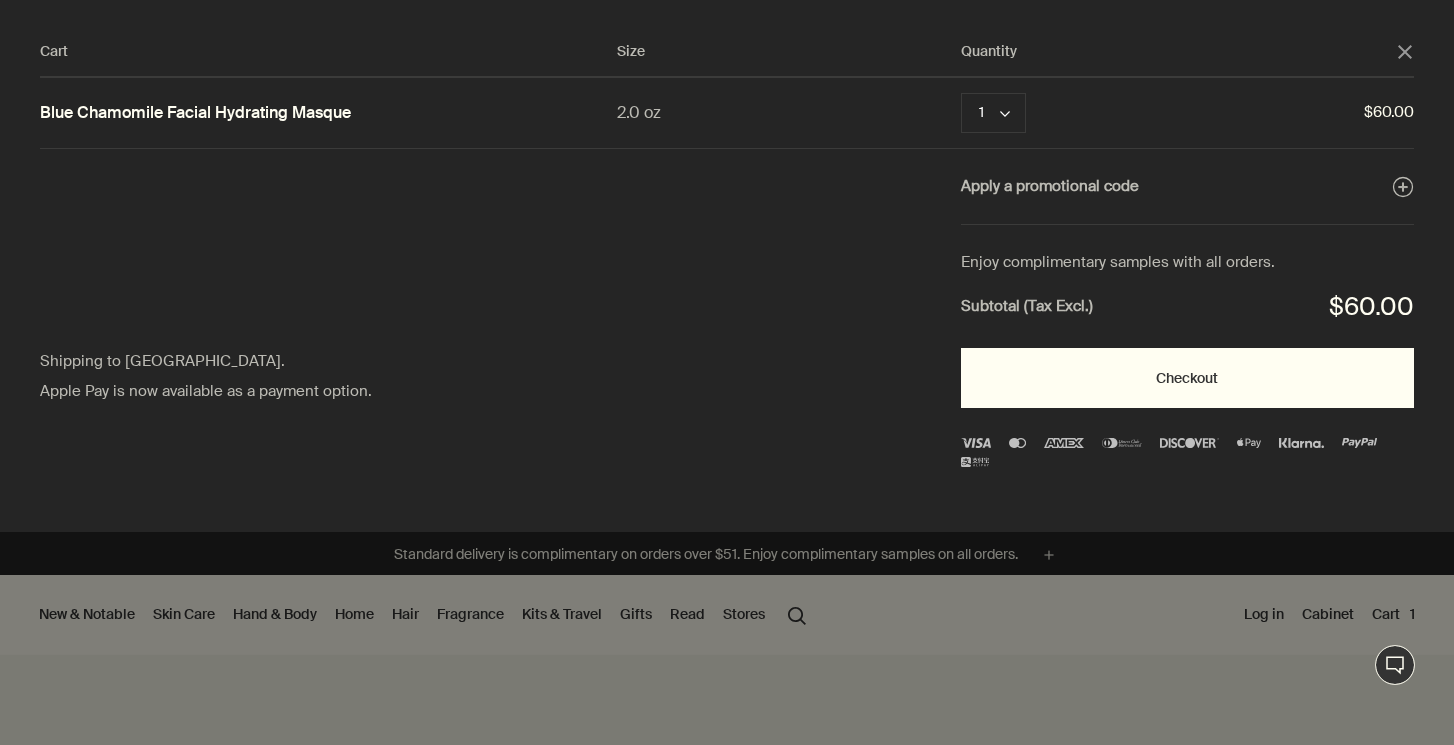 click on "Checkout" at bounding box center [1187, 378] 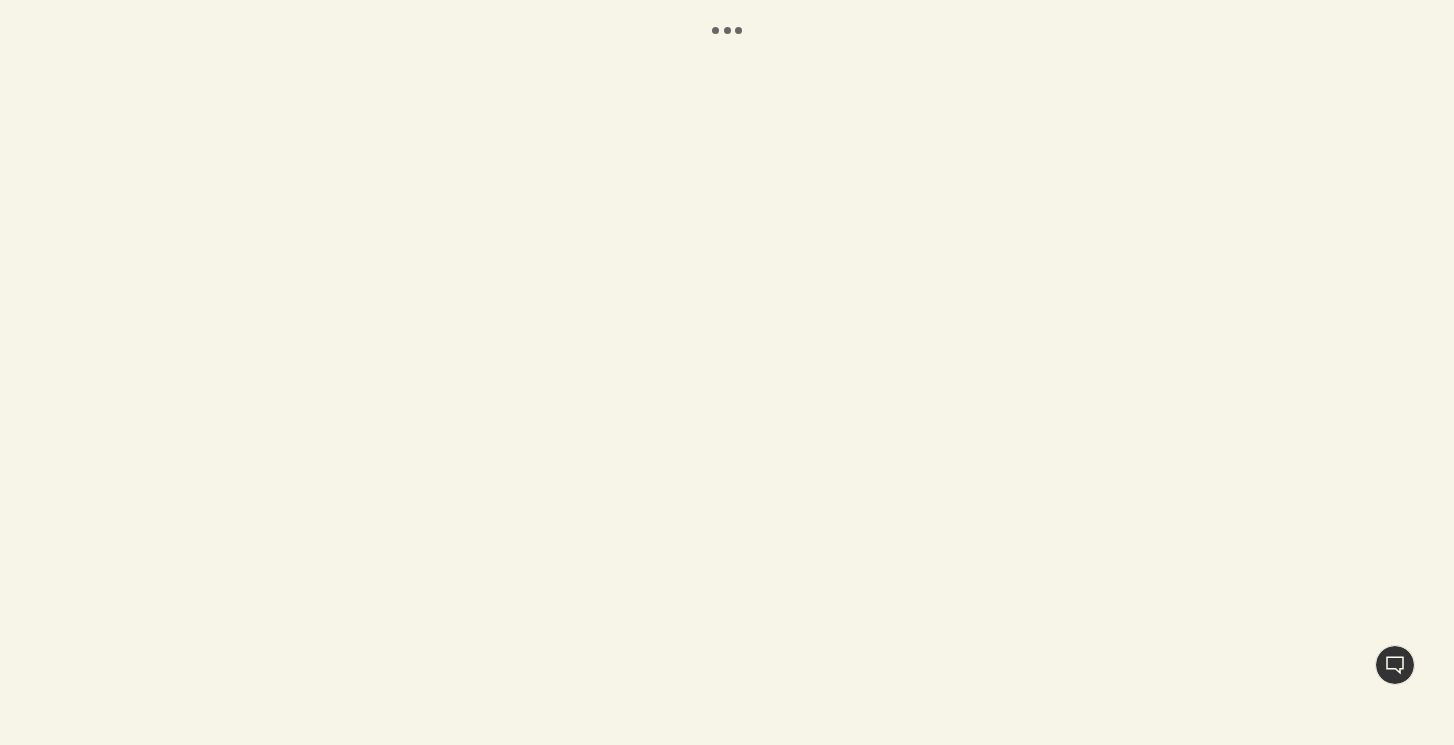 scroll, scrollTop: 0, scrollLeft: 0, axis: both 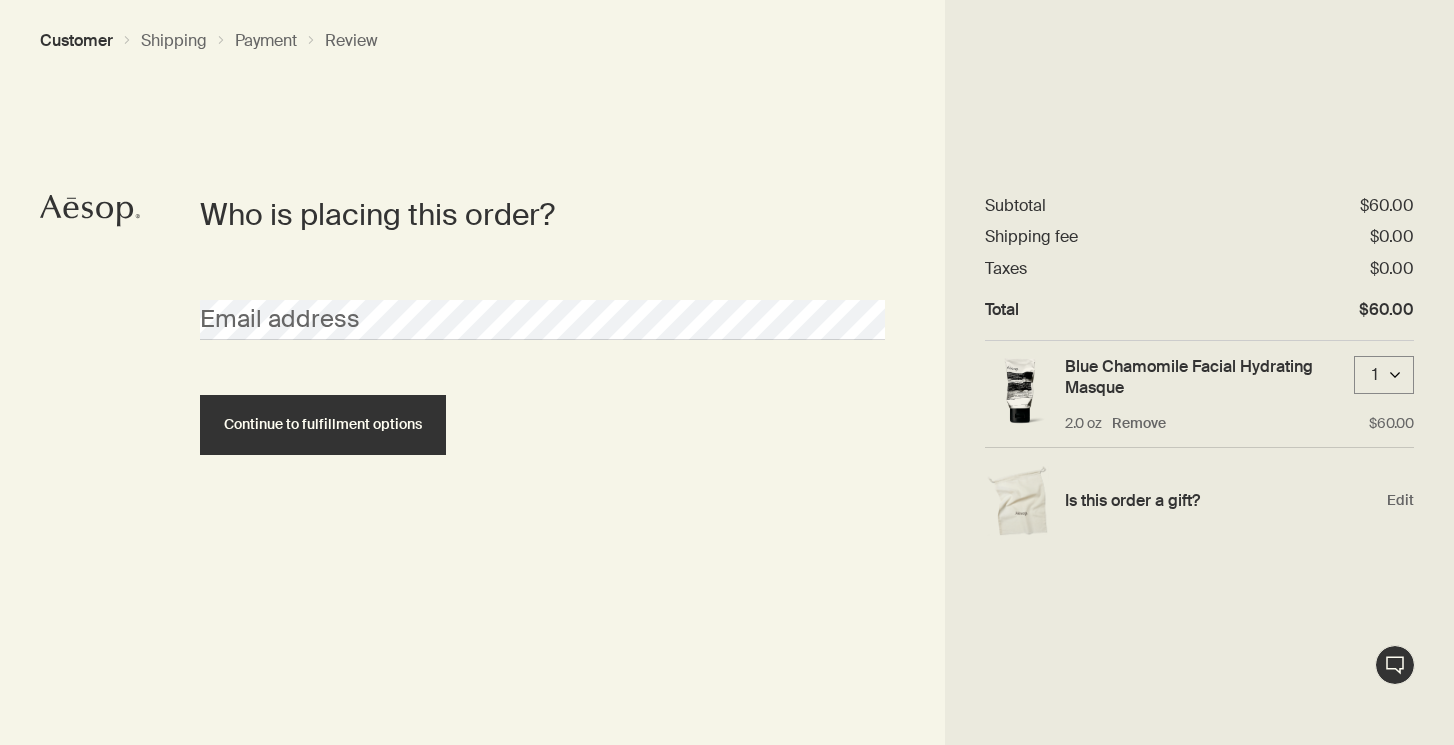 click on "Email address" at bounding box center [542, 302] 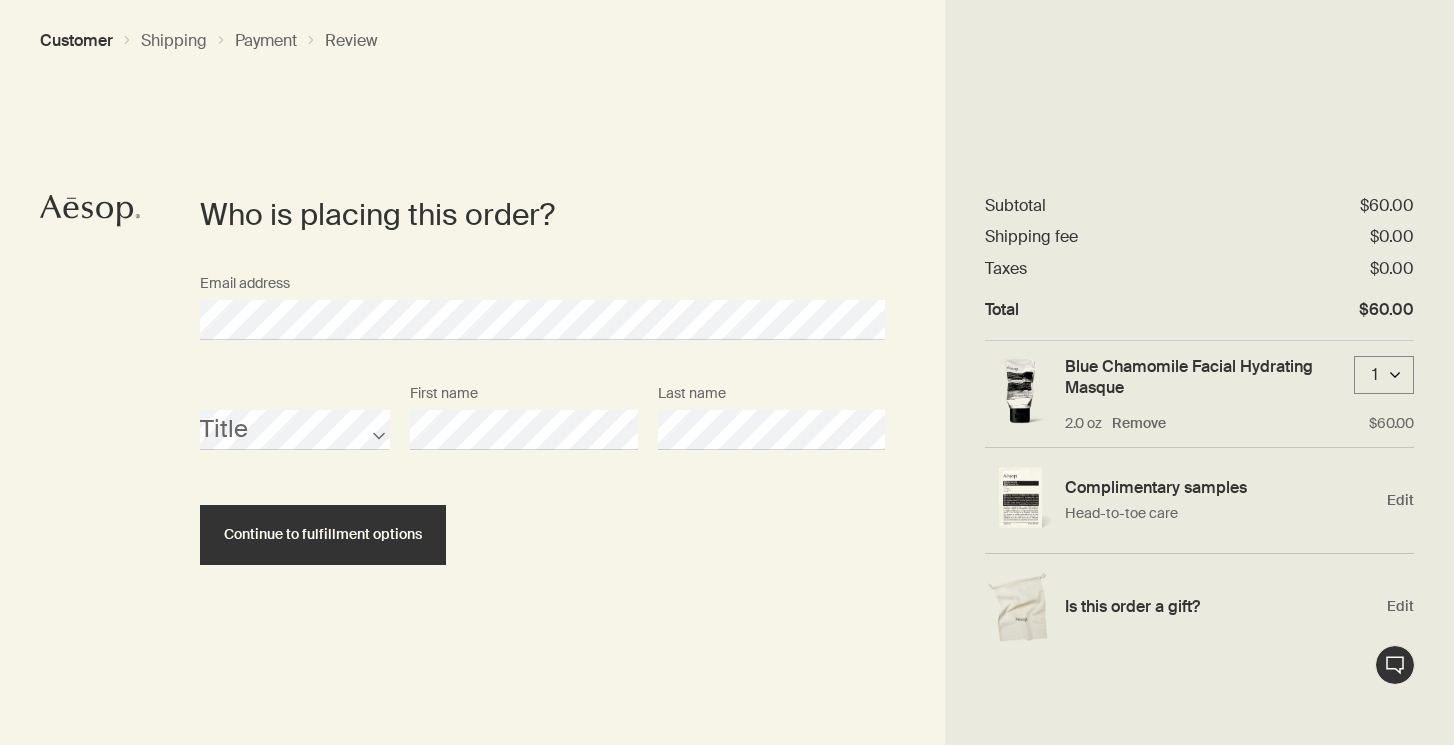 click on "Continue to fulfillment options" at bounding box center [542, 535] 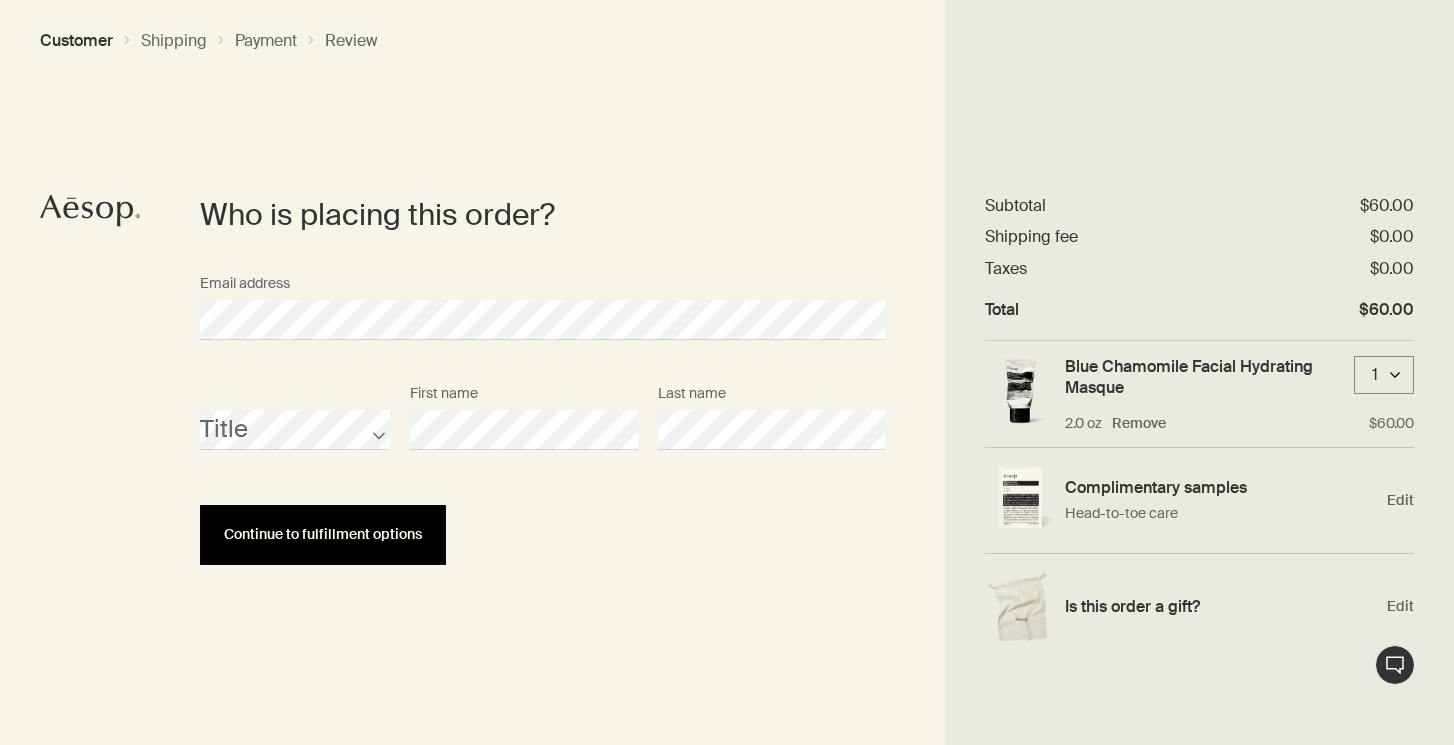 click on "Continue to fulfillment options" at bounding box center (323, 534) 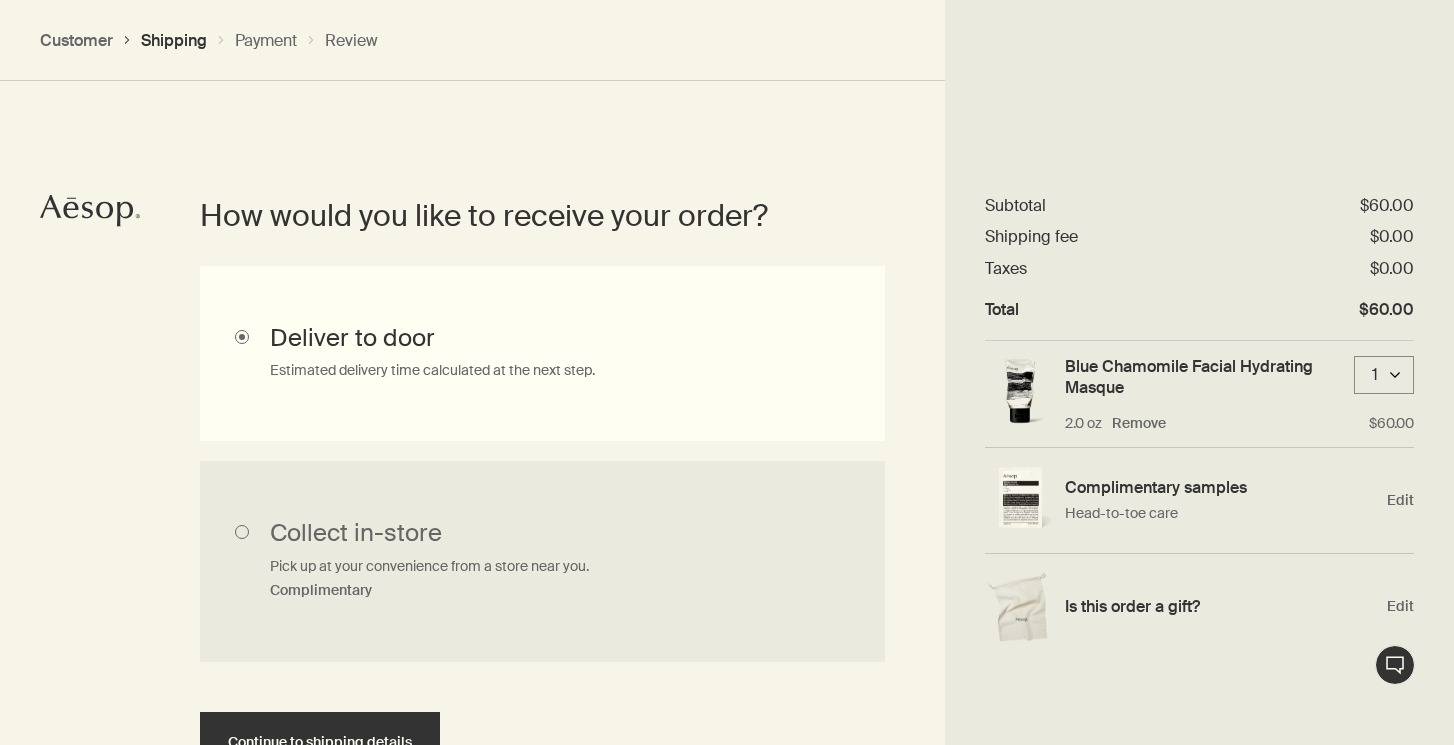 scroll, scrollTop: 448, scrollLeft: 0, axis: vertical 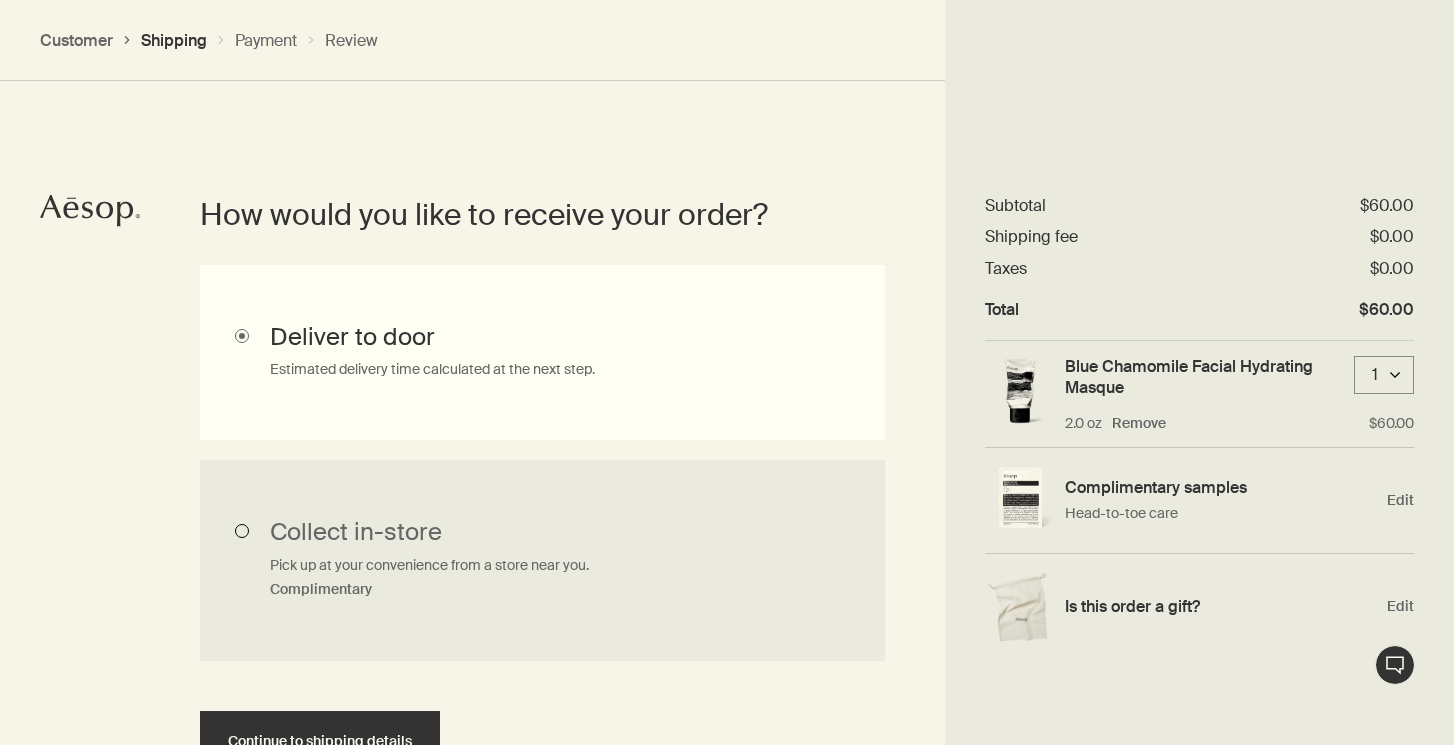 click on "Collect in-store Pick up at your convenience from a store near you. Complimentary" at bounding box center (542, 561) 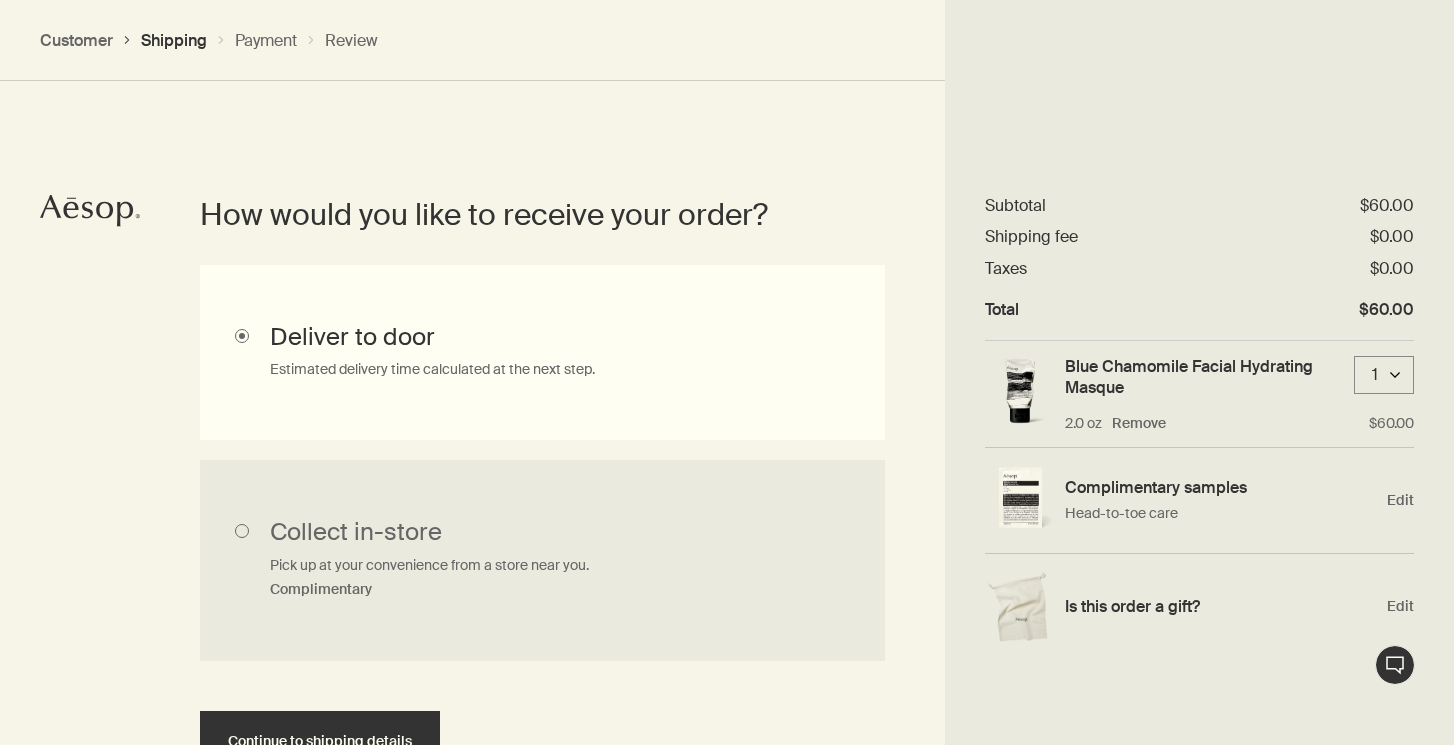 radio on "true" 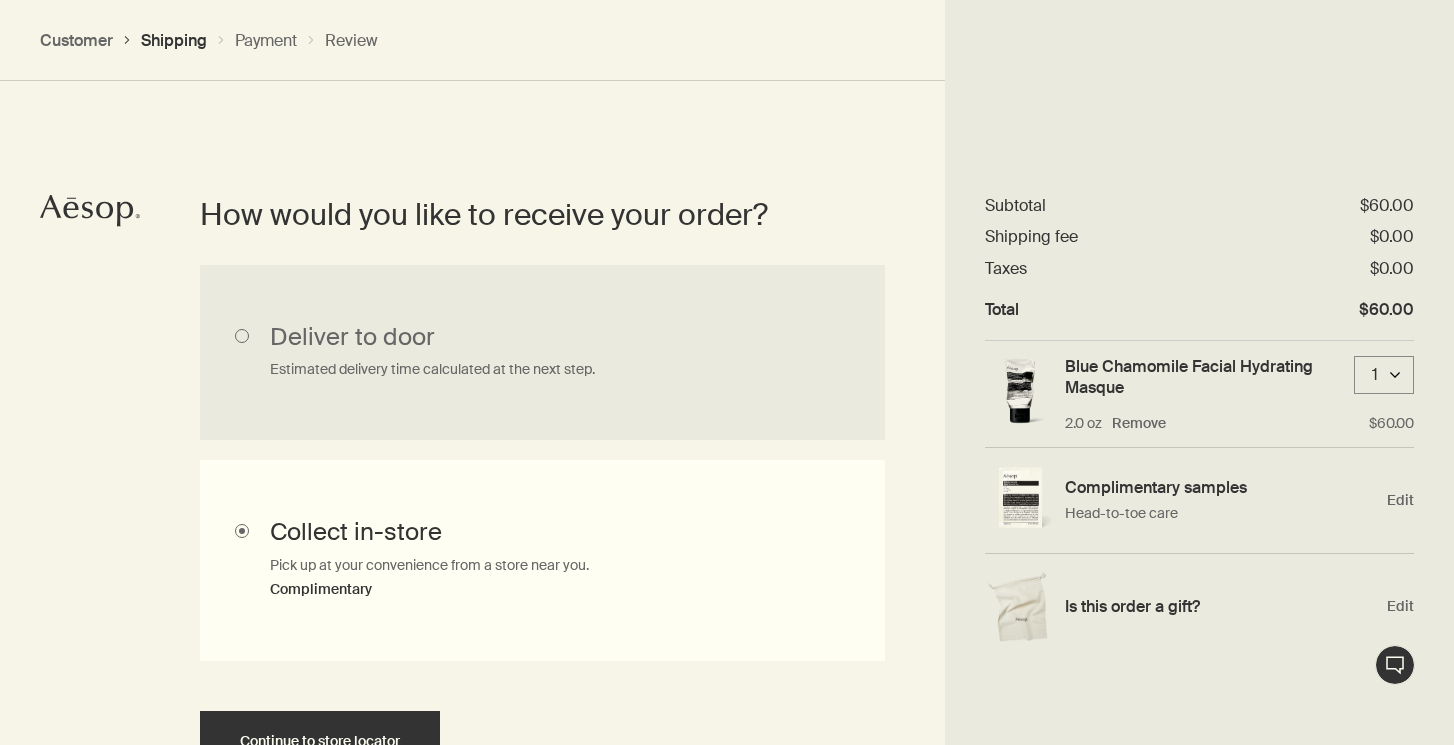 scroll, scrollTop: 607, scrollLeft: 0, axis: vertical 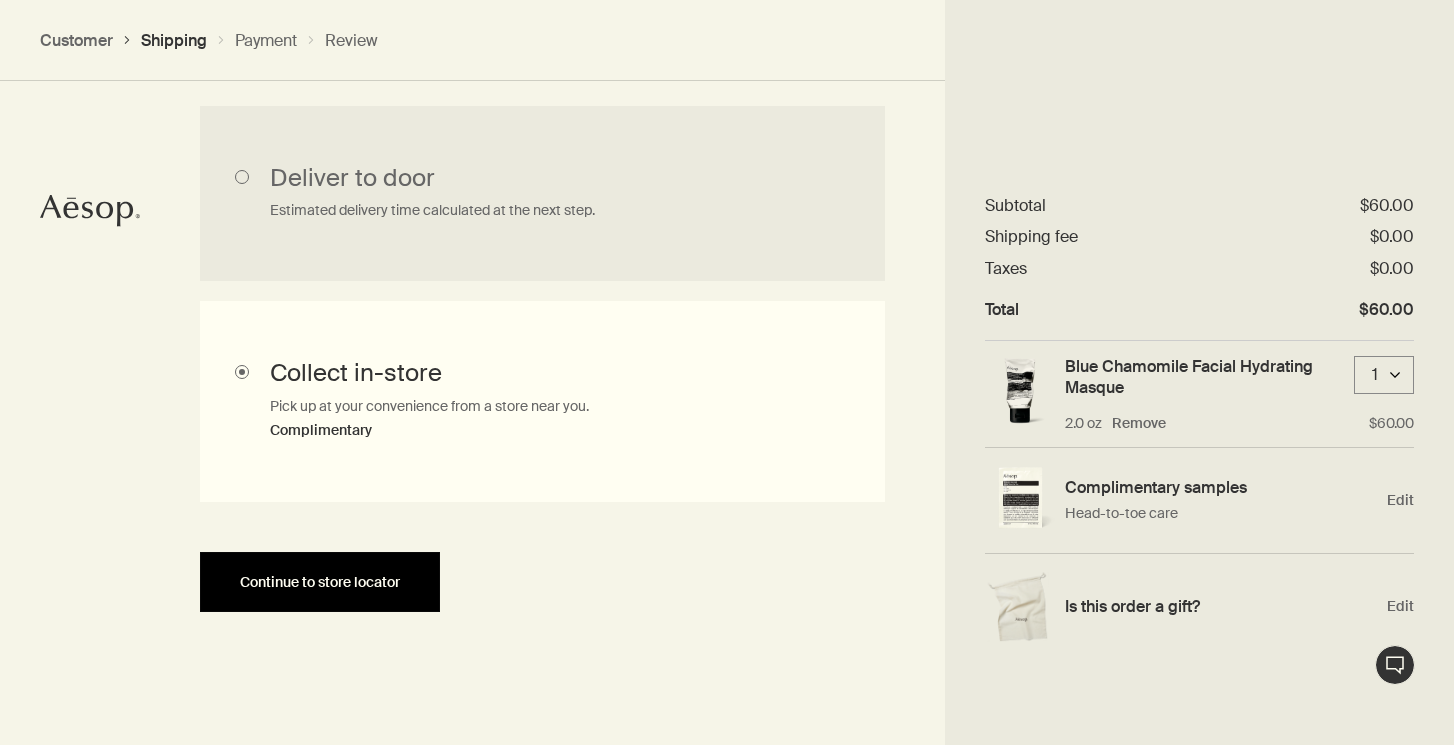 click on "Continue to store locator" at bounding box center [320, 582] 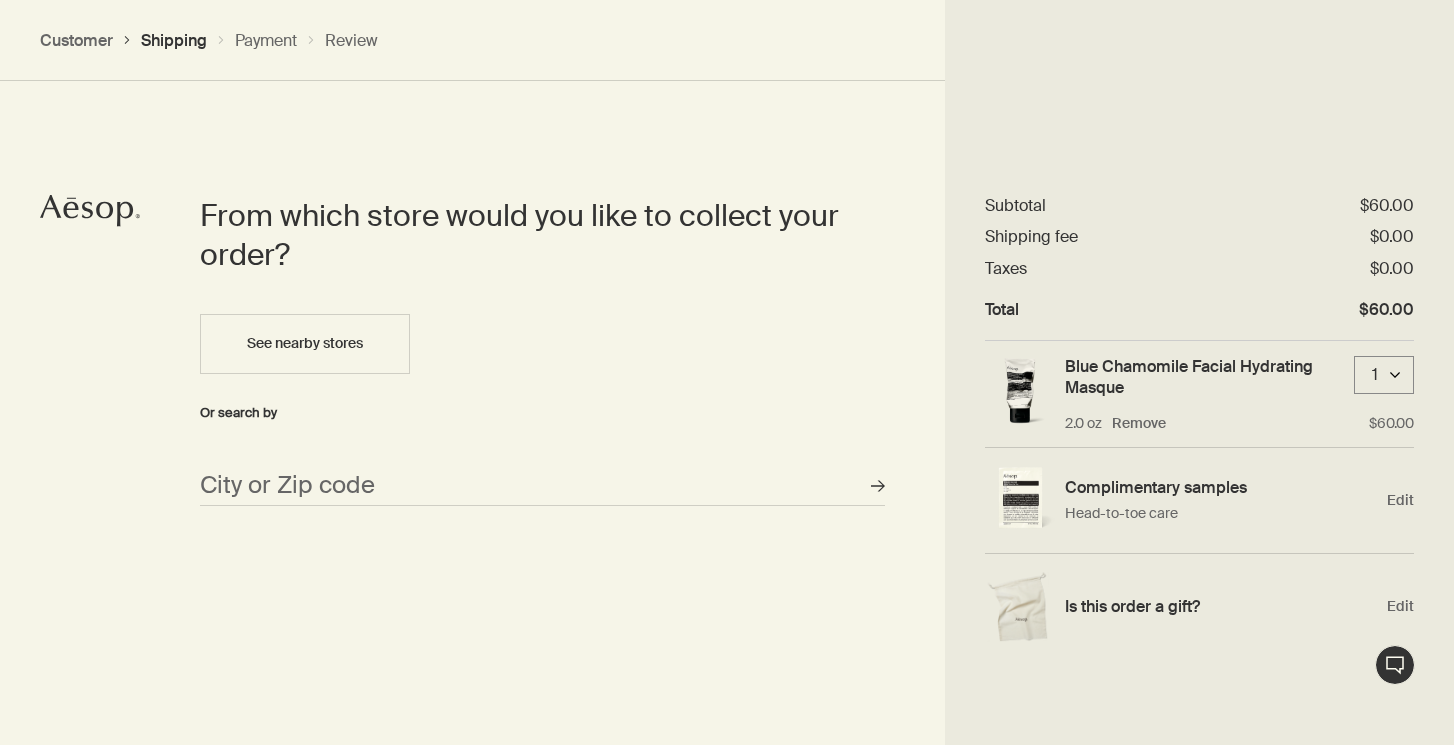 scroll, scrollTop: 865, scrollLeft: 0, axis: vertical 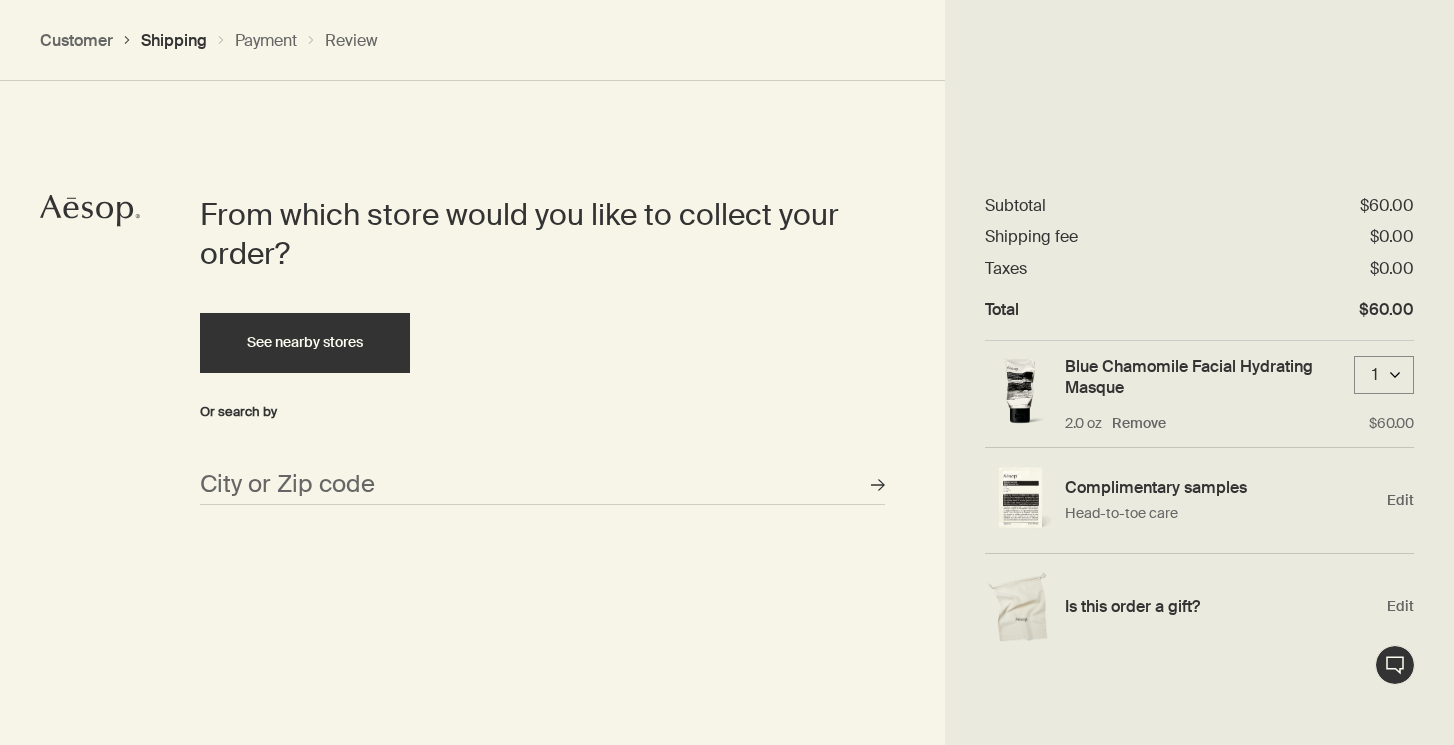 click on "See nearby stores" at bounding box center (305, 342) 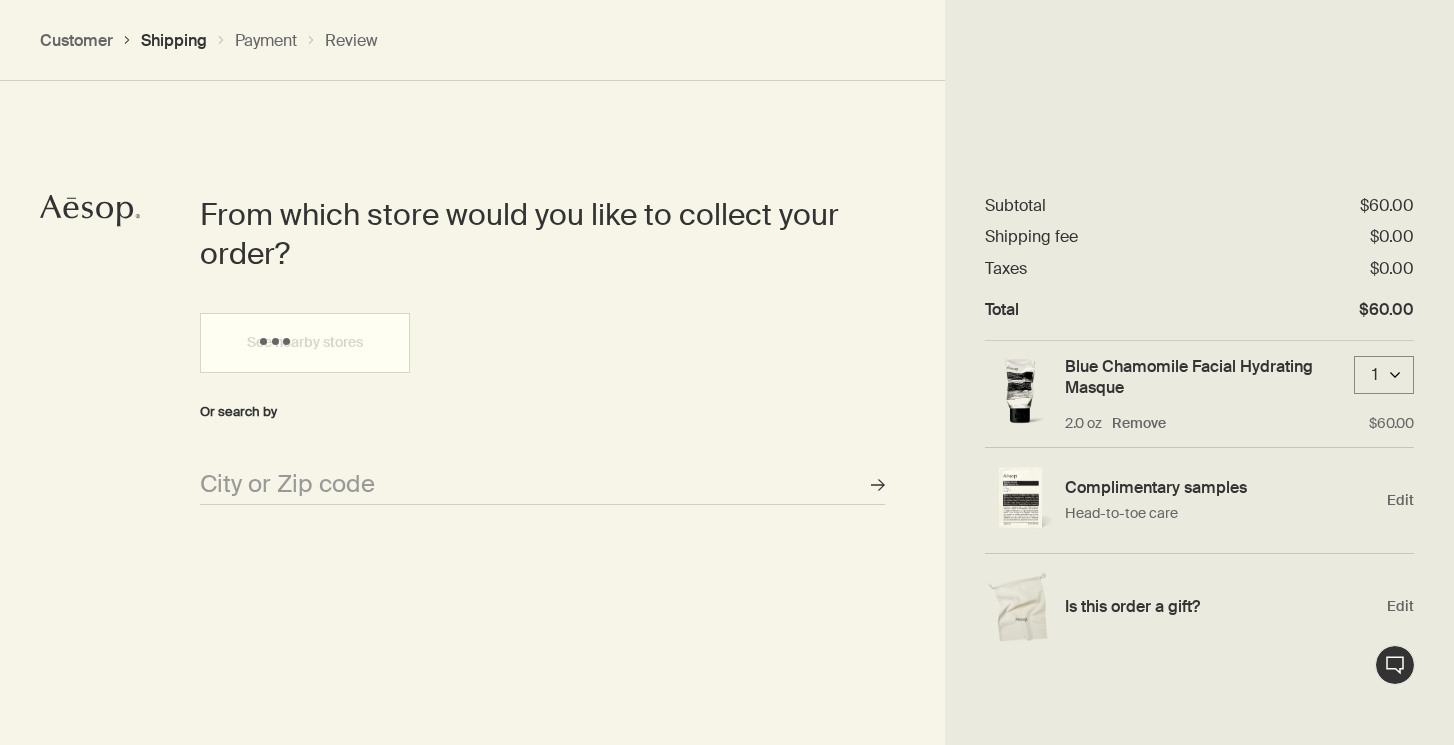 type on "10118 Deercliff Dr, Tampa, FL 33647, USA" 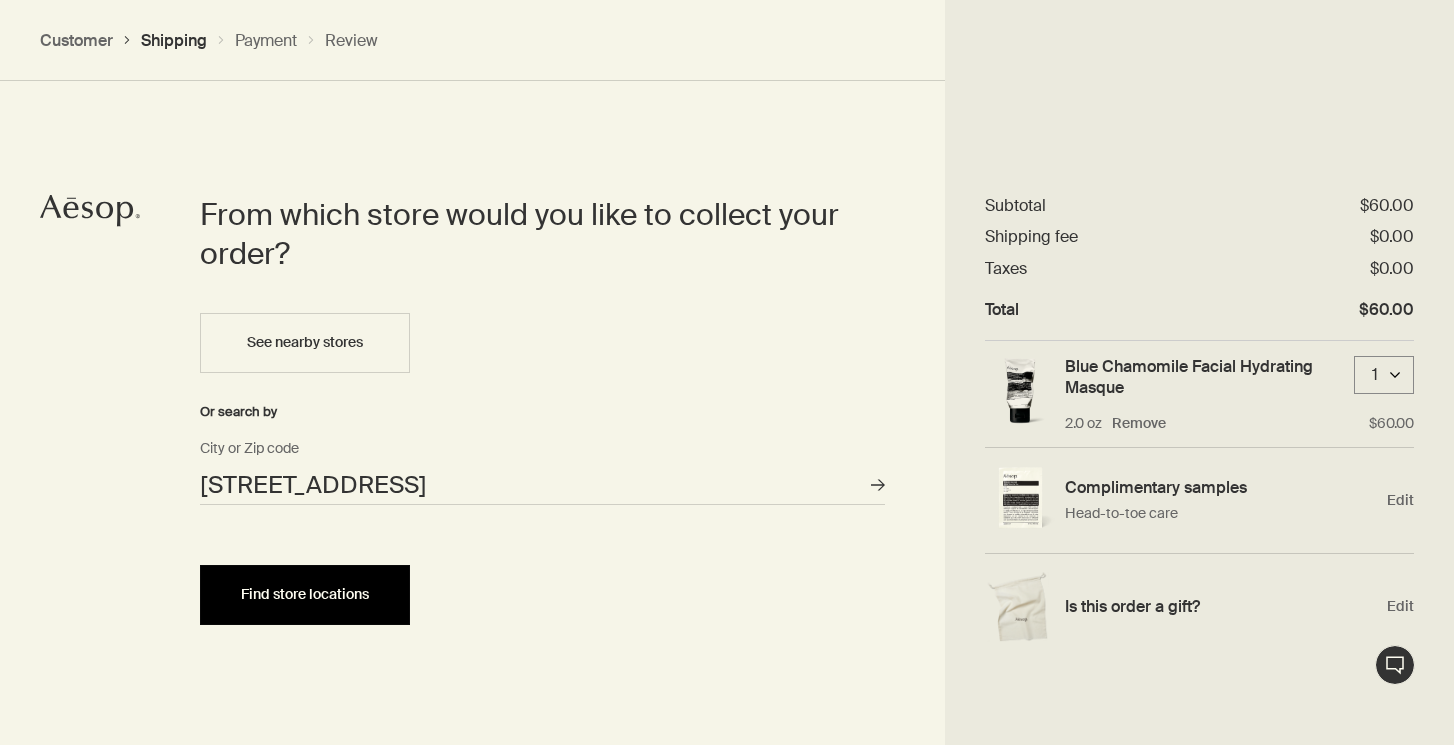click on "Find store locations" at bounding box center (305, 594) 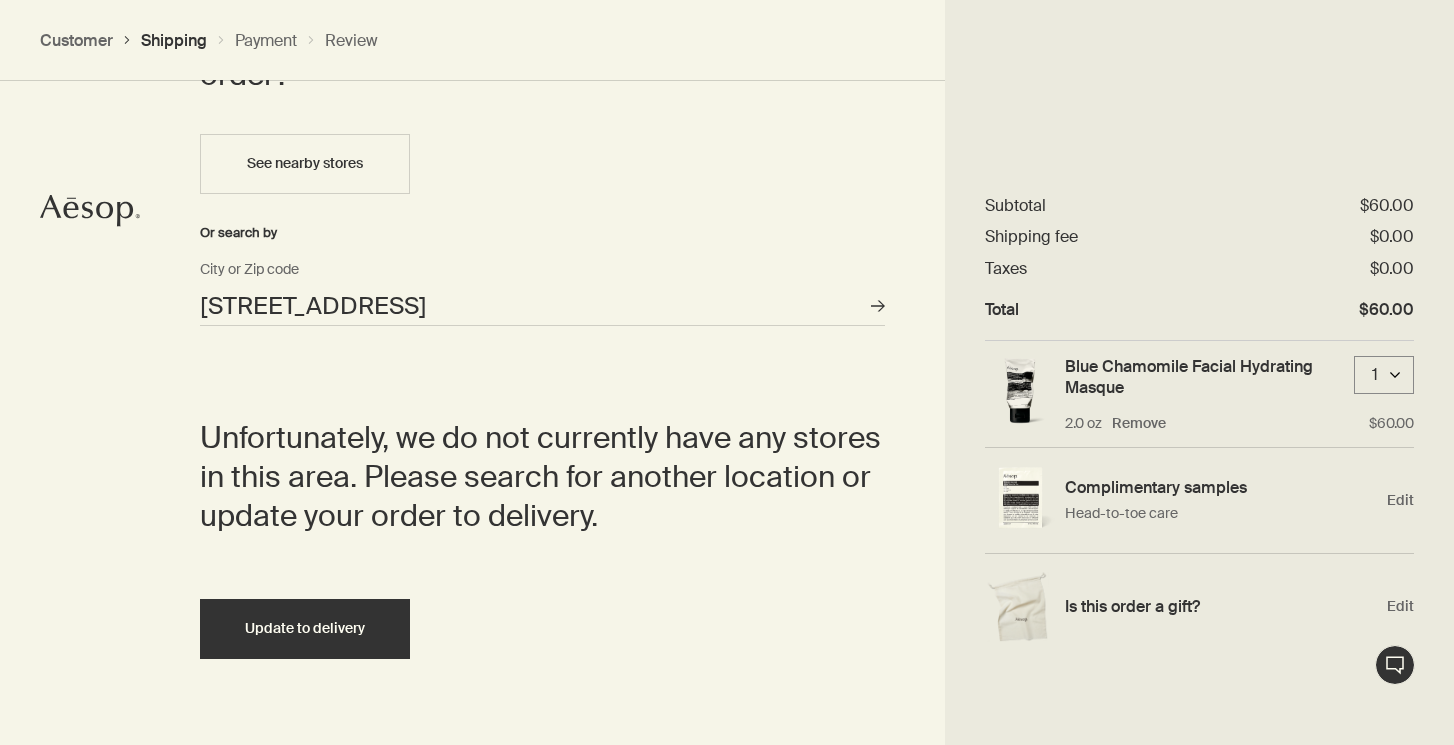 scroll, scrollTop: 1091, scrollLeft: 0, axis: vertical 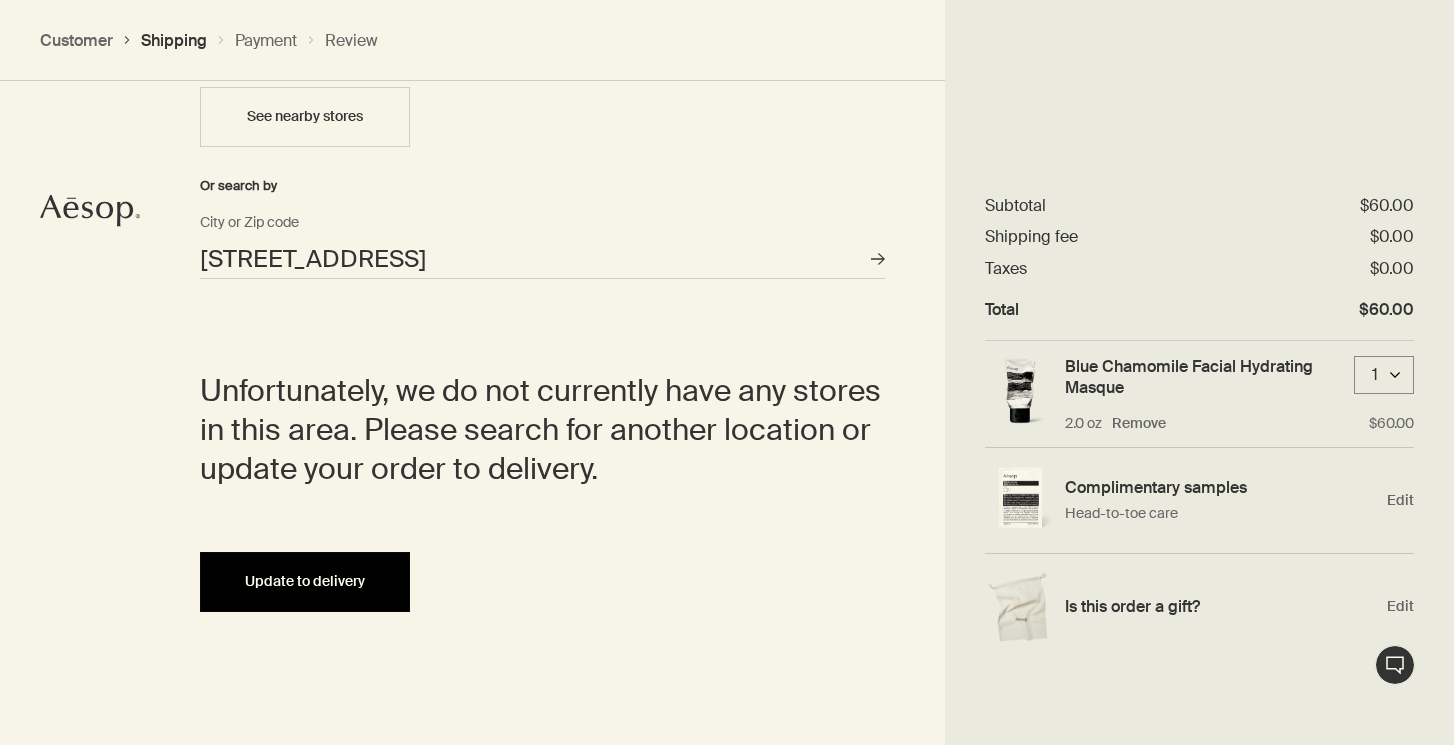click on "Update to delivery" at bounding box center (305, 582) 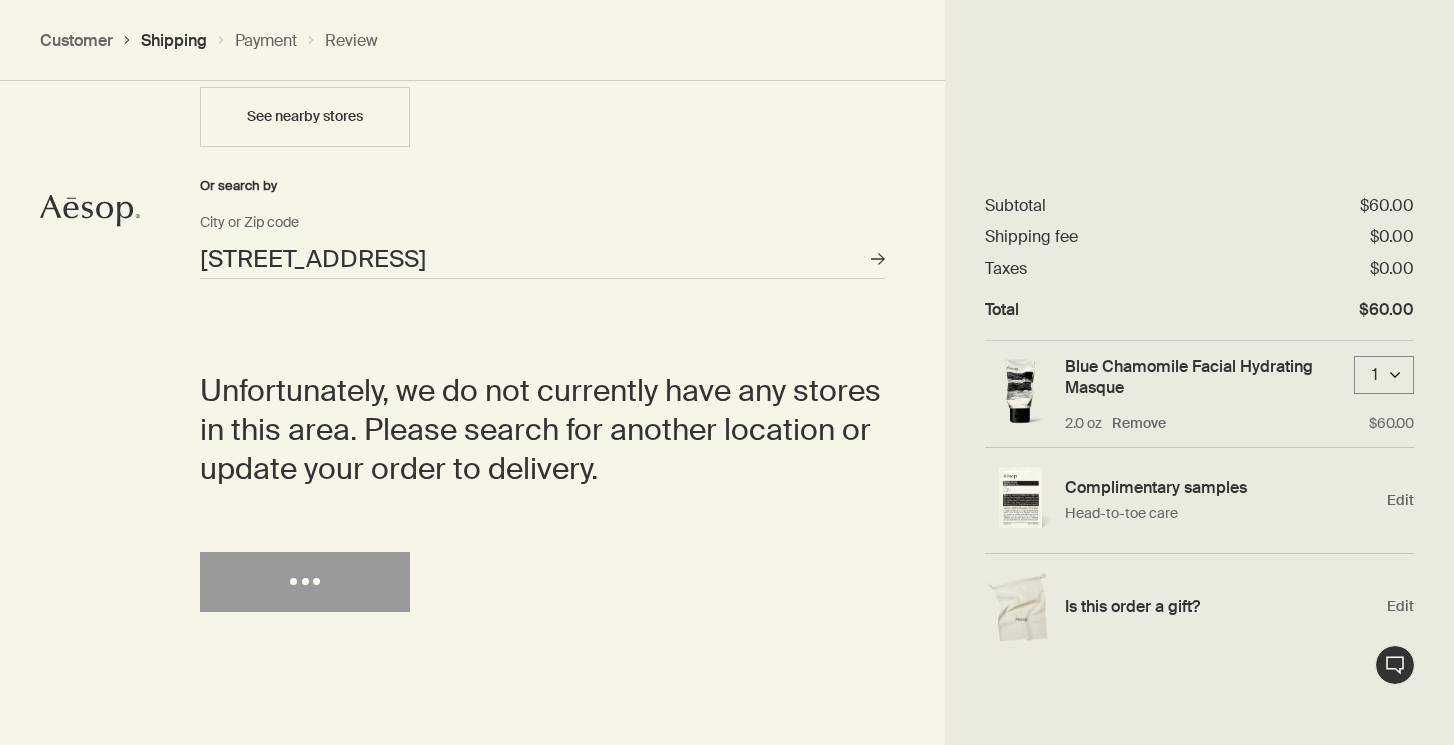 scroll, scrollTop: 865, scrollLeft: 0, axis: vertical 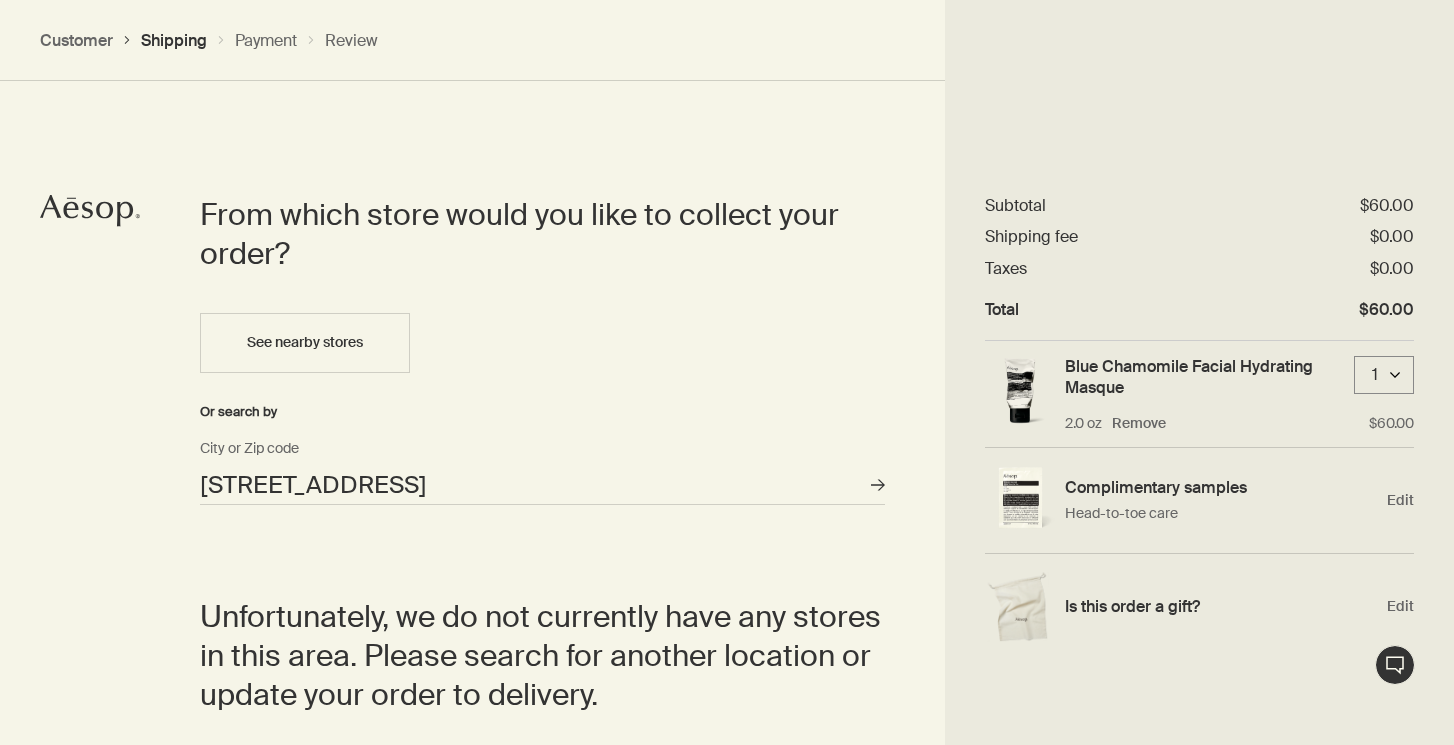 select on "US" 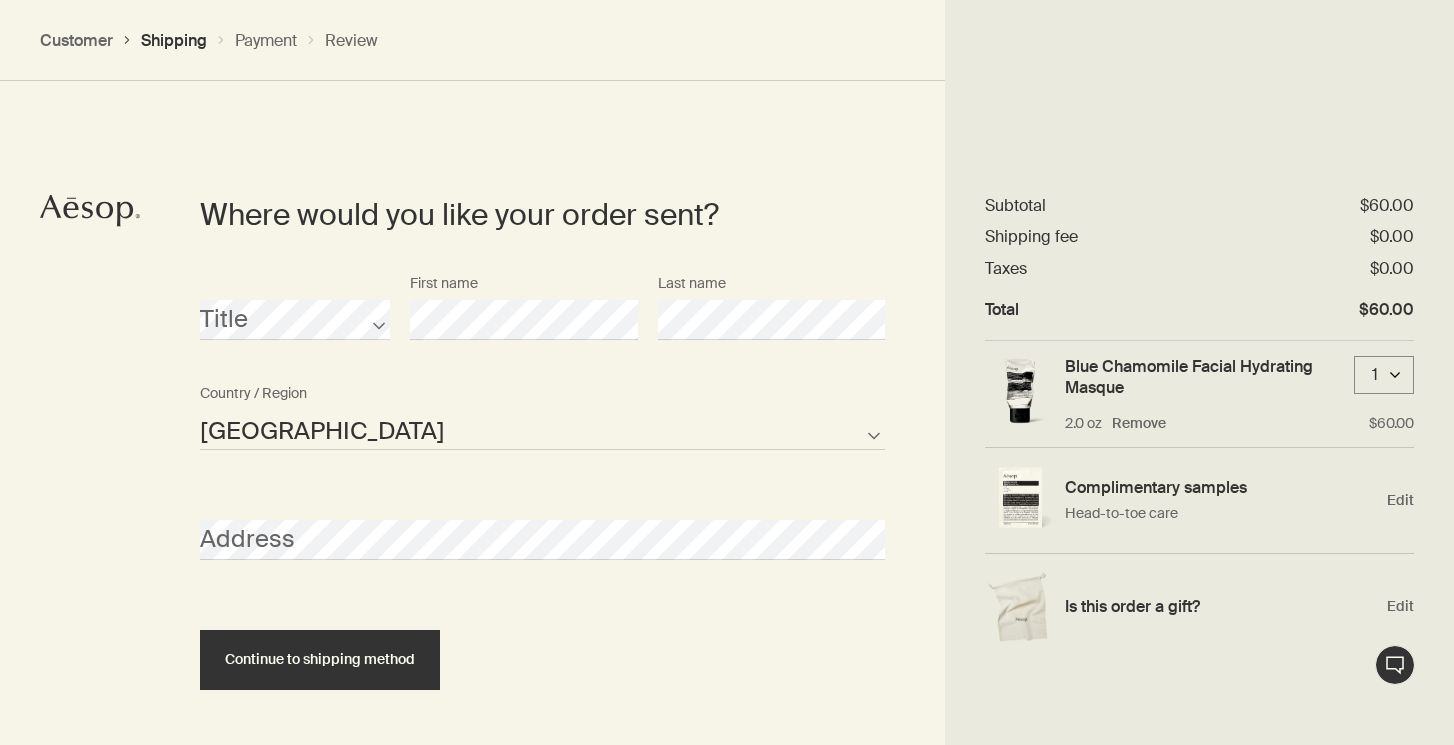 click on "Address" at bounding box center [542, 522] 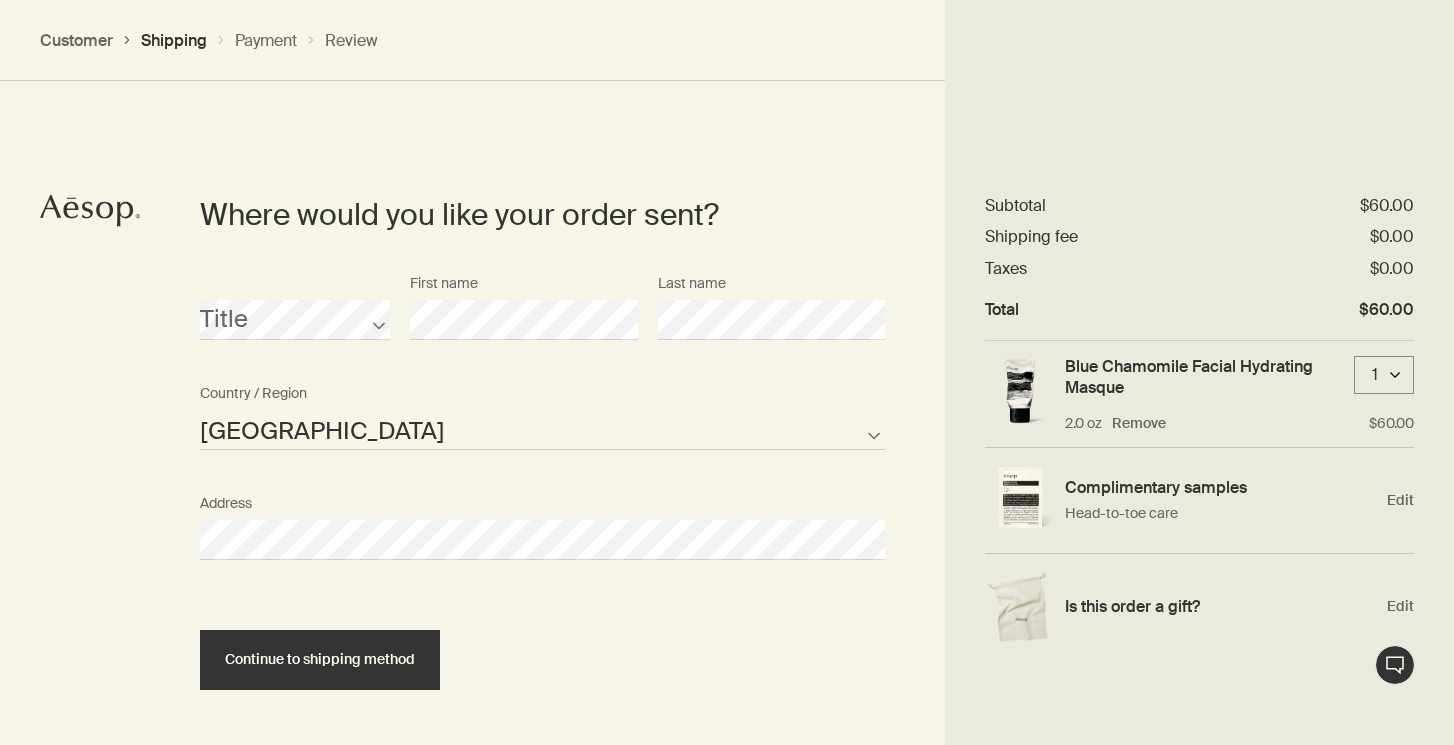 select on "US" 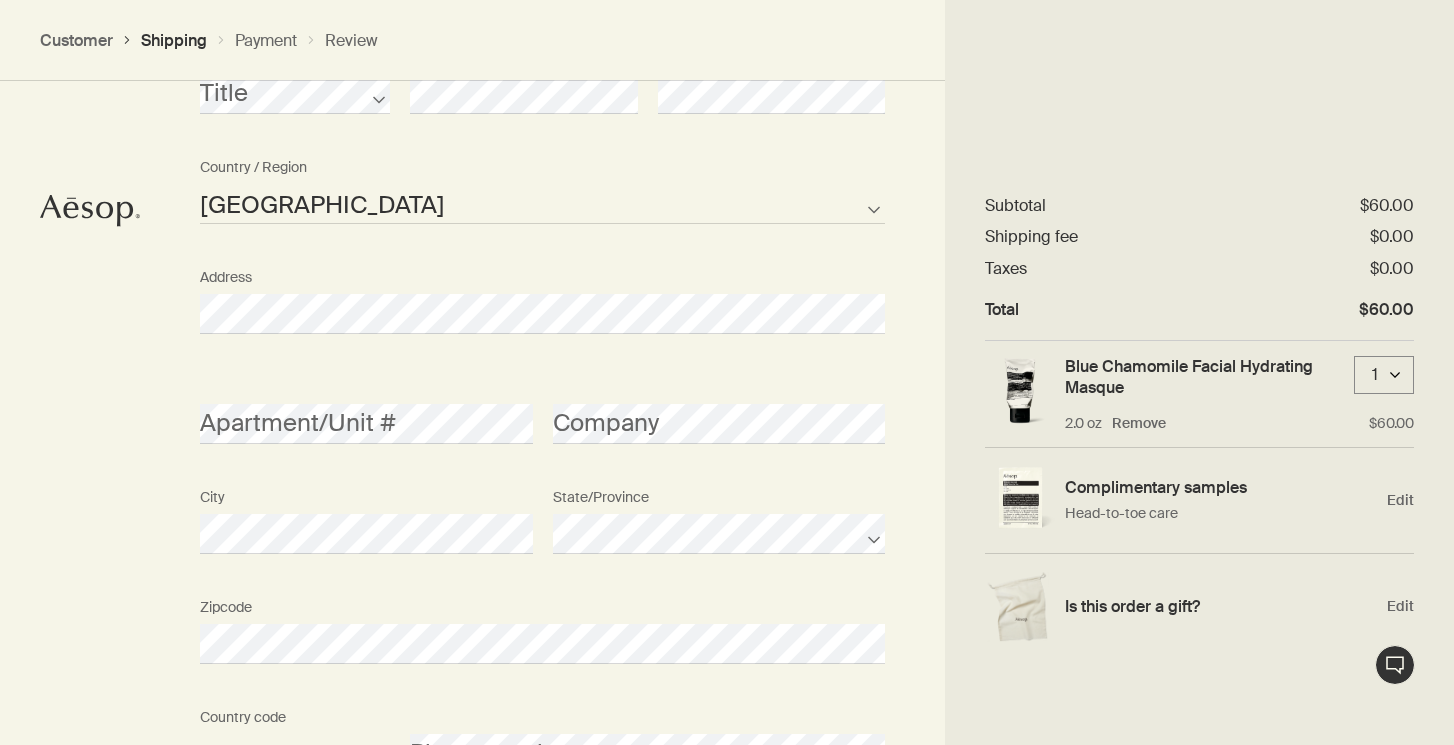 scroll, scrollTop: 1289, scrollLeft: 0, axis: vertical 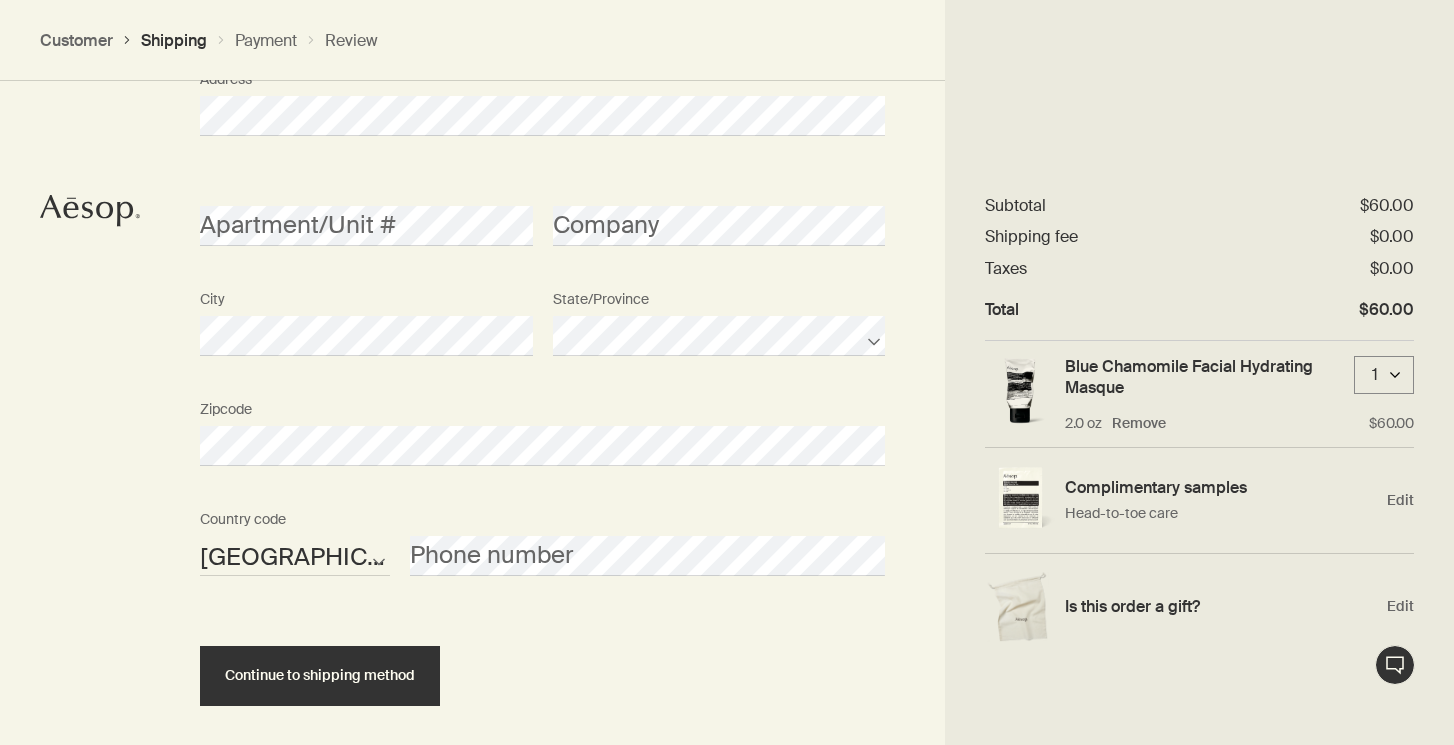 click on "Continue to shipping method" at bounding box center [542, 658] 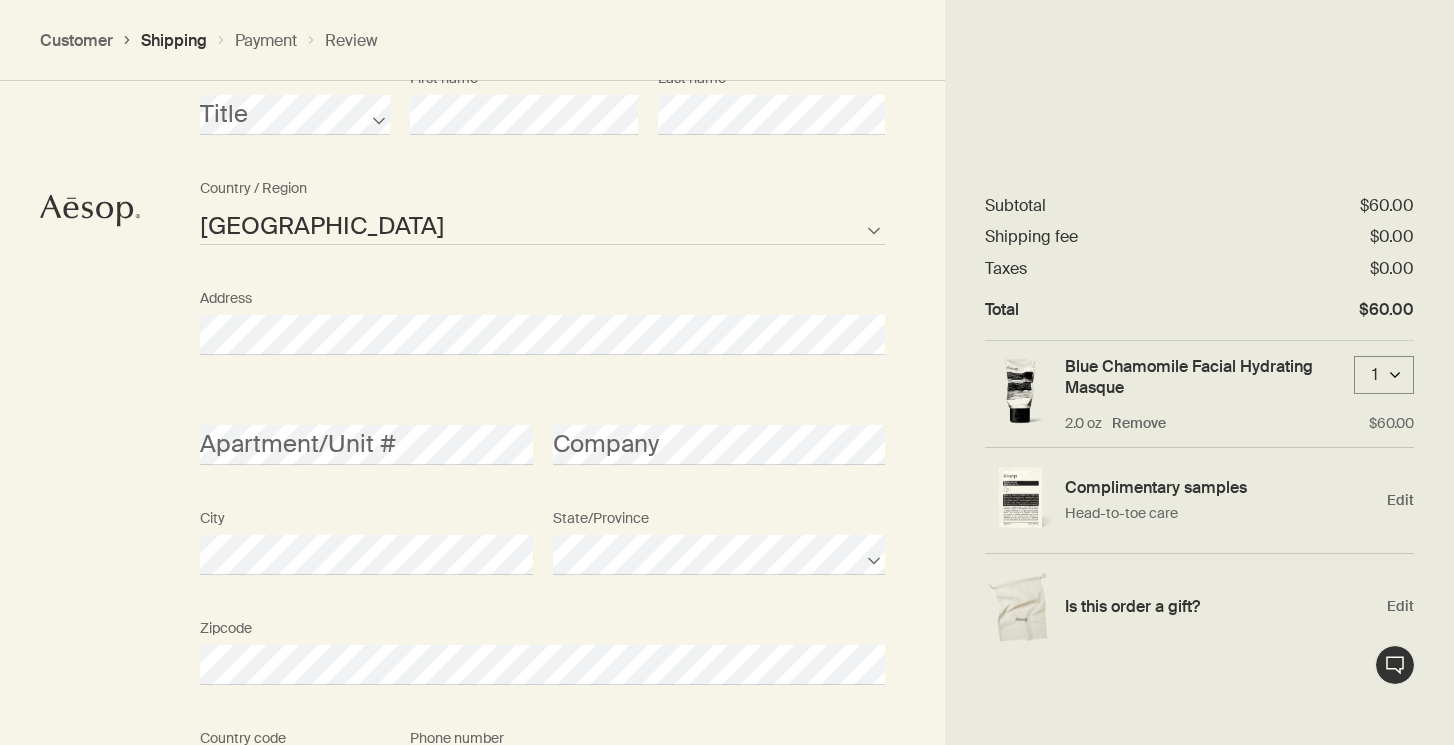 scroll, scrollTop: 1028, scrollLeft: 0, axis: vertical 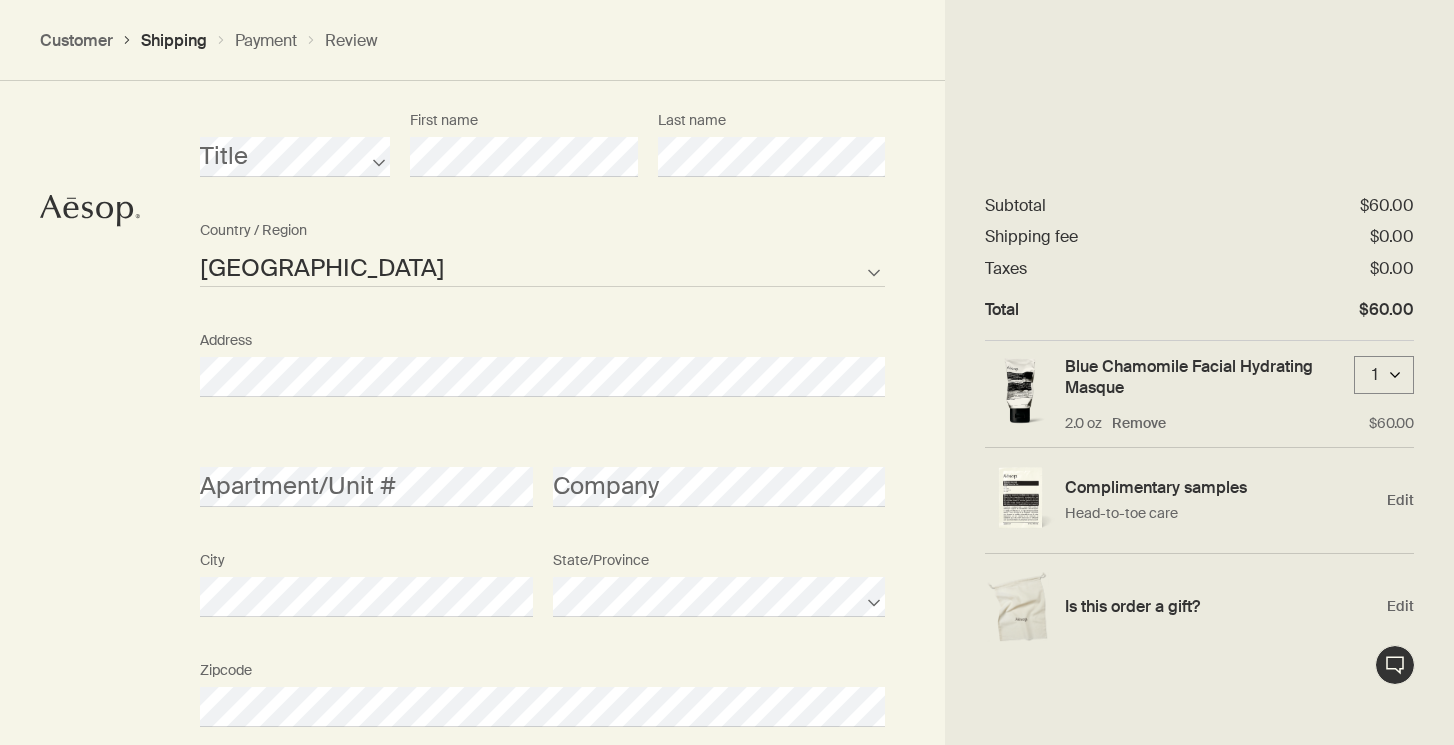 click on "Title First name Last name" at bounding box center (542, 157) 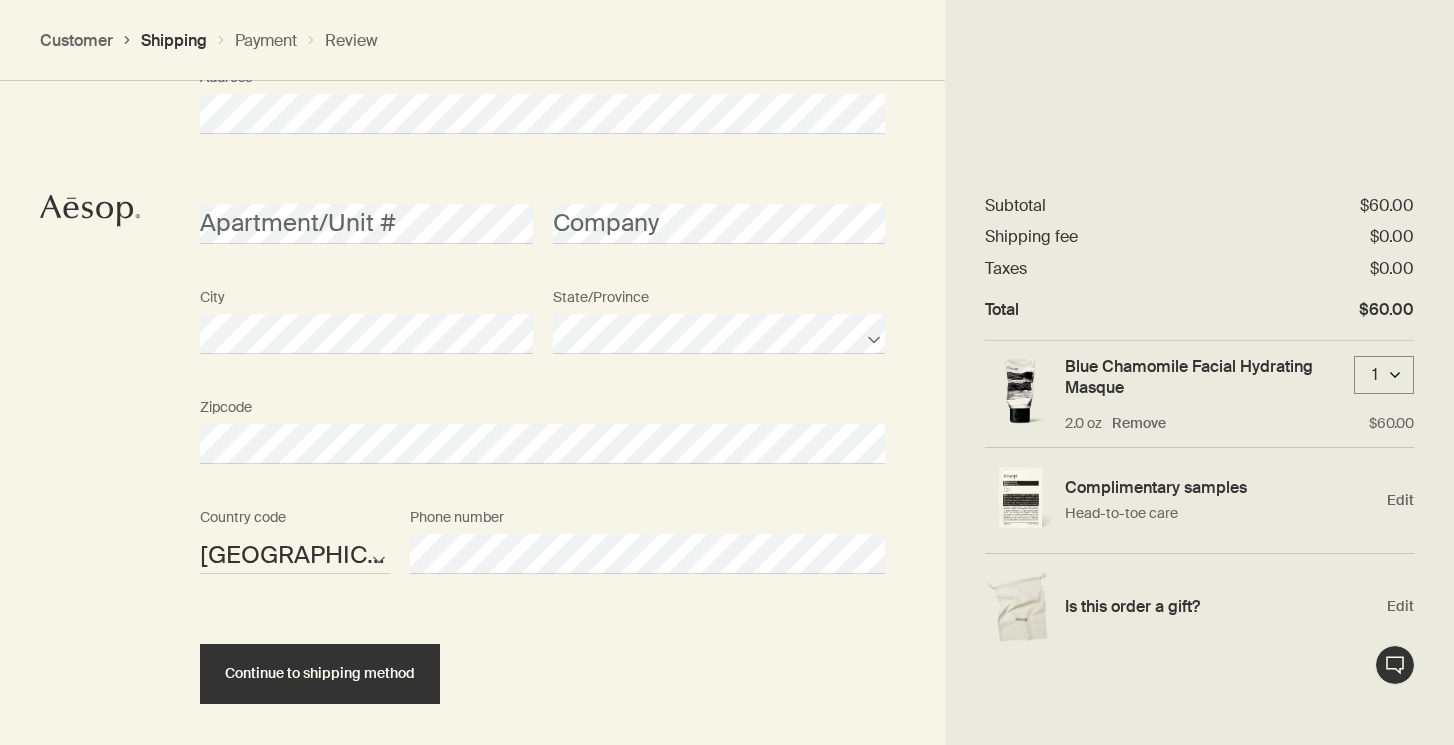 scroll, scrollTop: 1382, scrollLeft: 0, axis: vertical 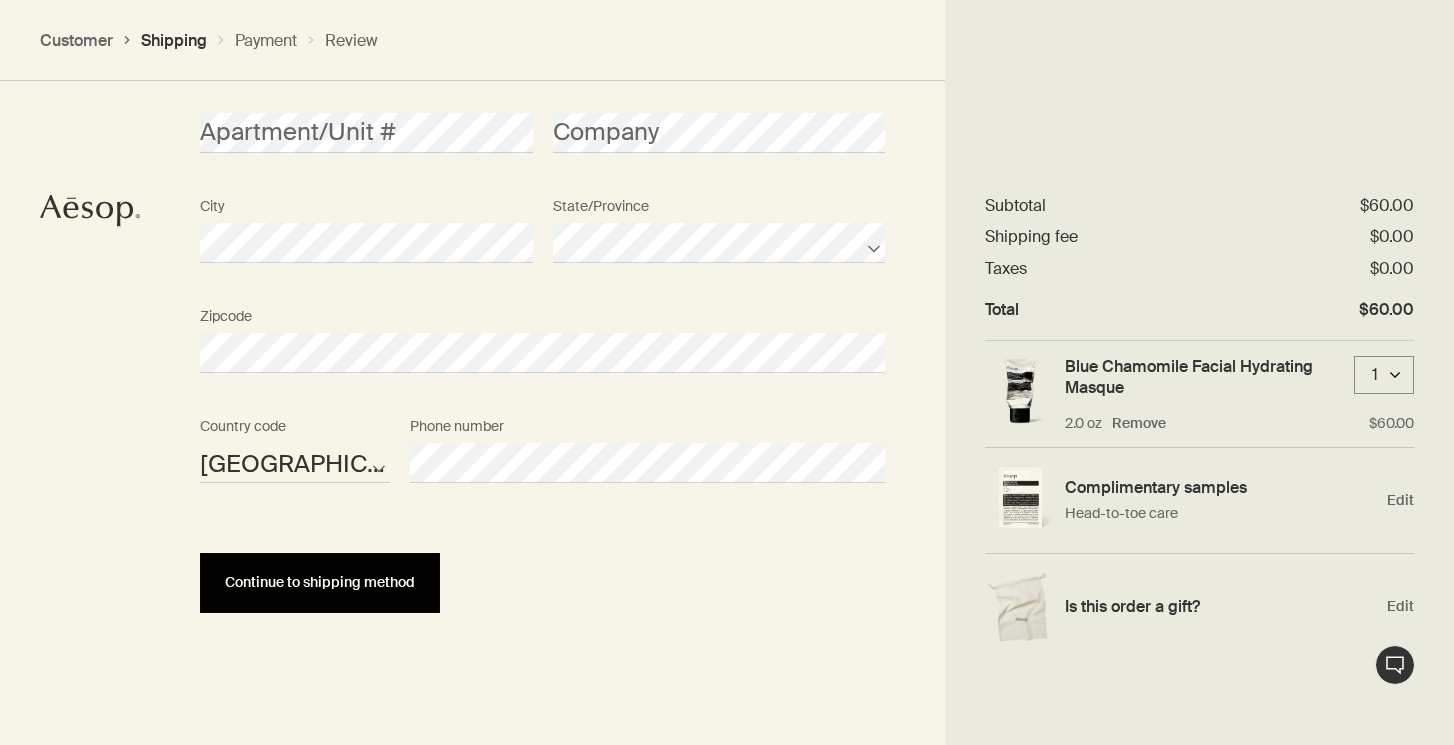 click on "Continue to shipping method" at bounding box center [320, 583] 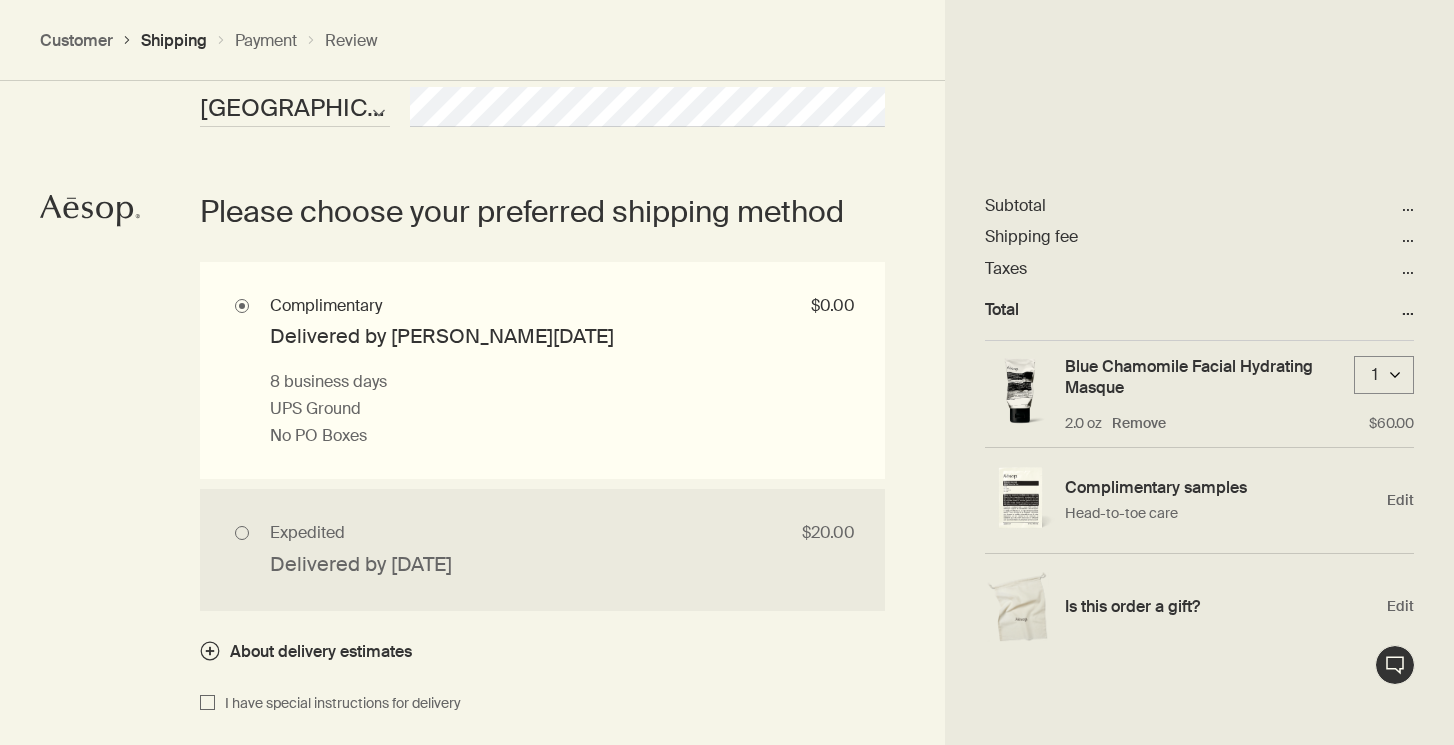 scroll, scrollTop: 1742, scrollLeft: 0, axis: vertical 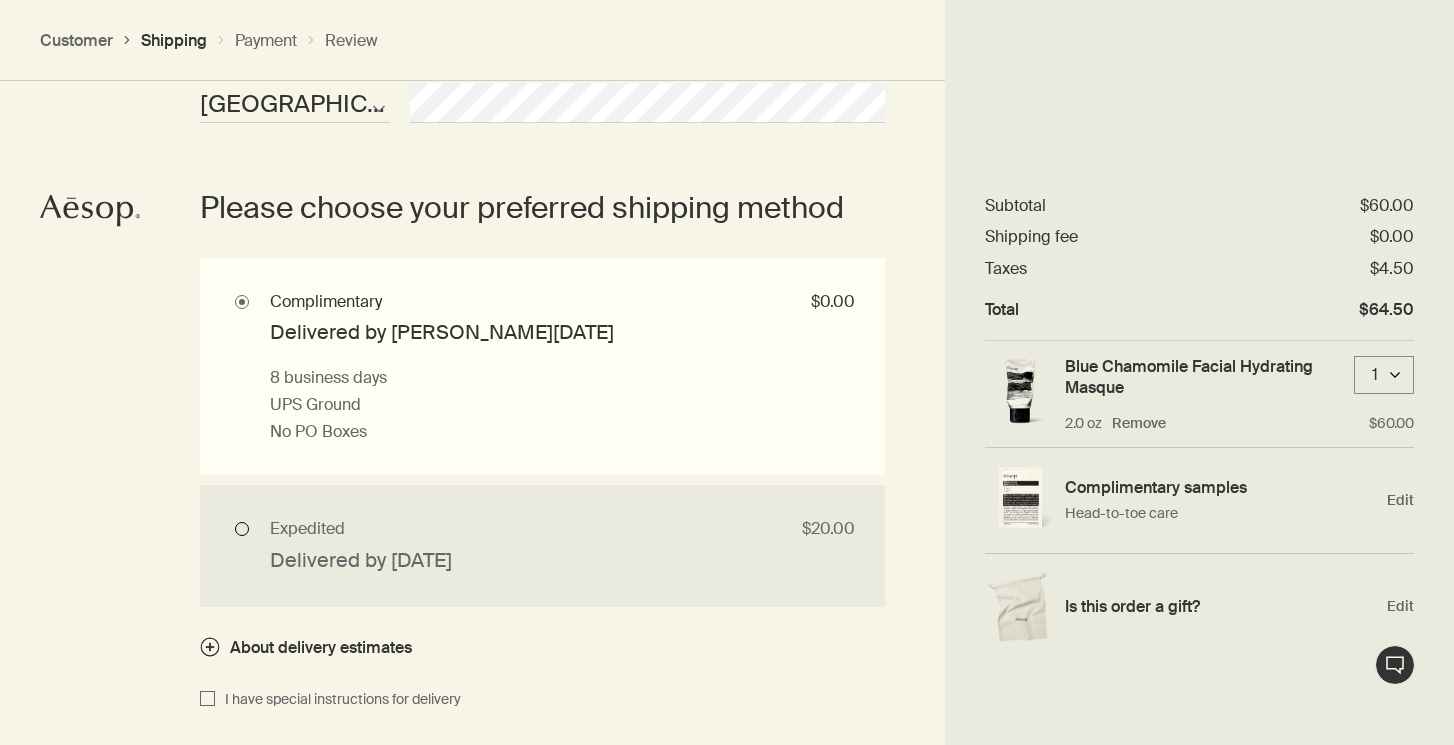 click on "Expedited $20.00 Delivered by Tue, Jul 15 1 business day if placed before 12PM ET UPS Next Day Air No PO Boxes" at bounding box center (542, 545) 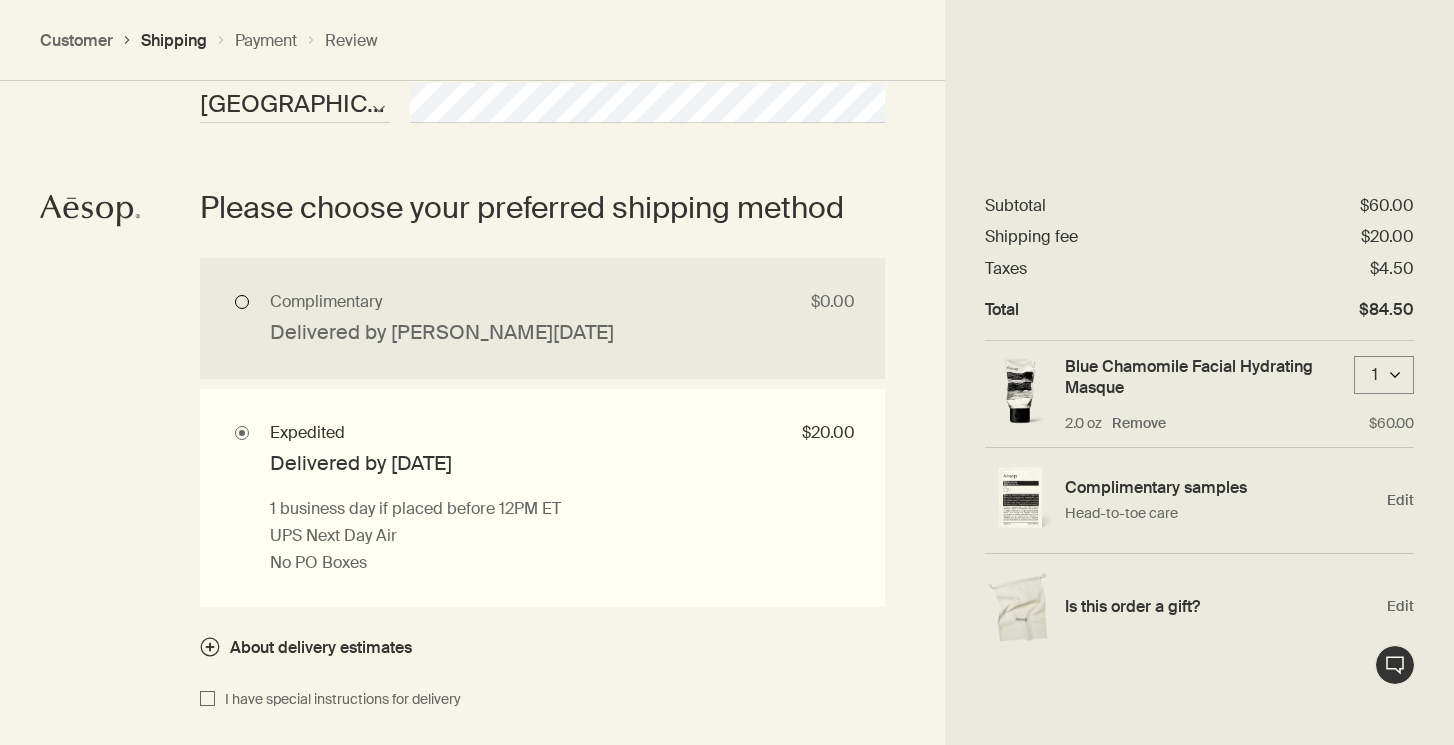 click on "Complimentary $0.00 Delivered by Mon, Jul 21 8 business days UPS Ground No PO Boxes" at bounding box center [542, 318] 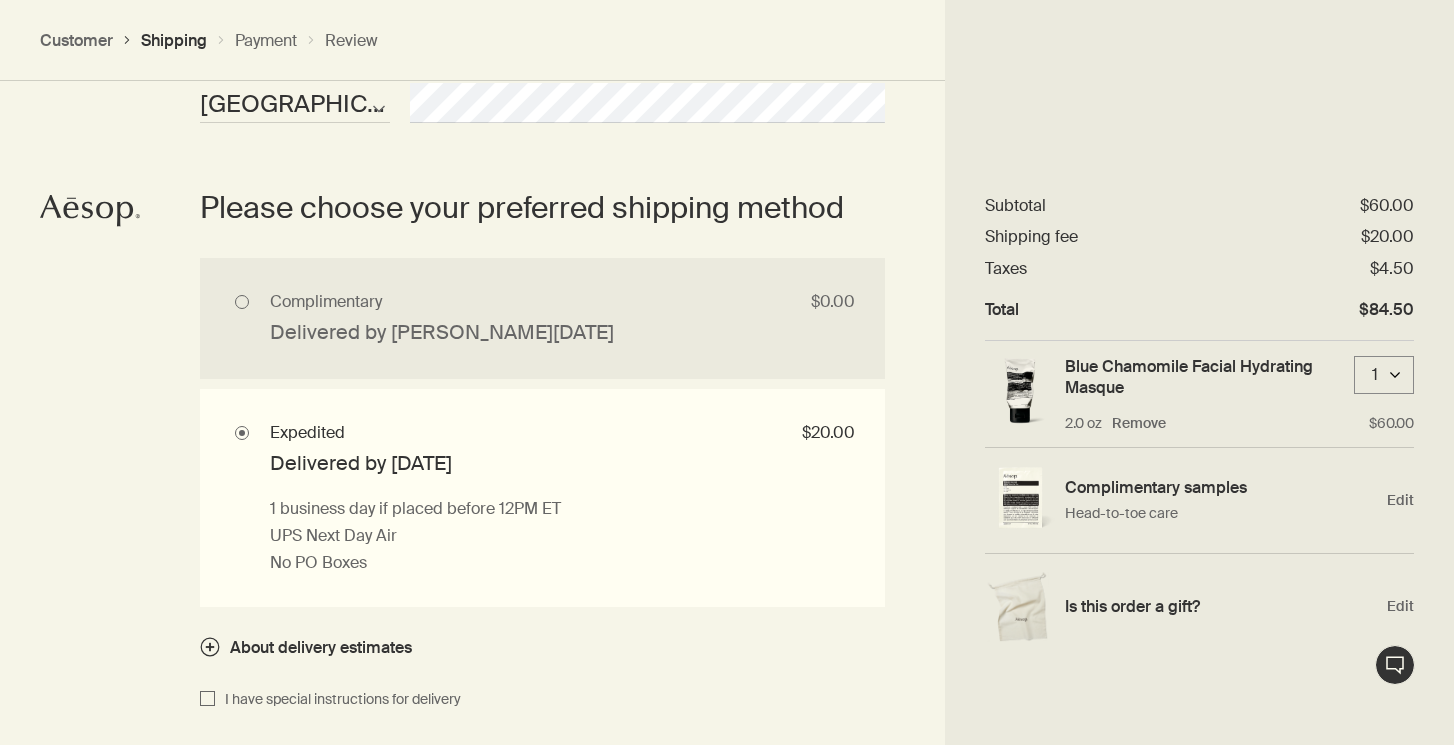 radio on "true" 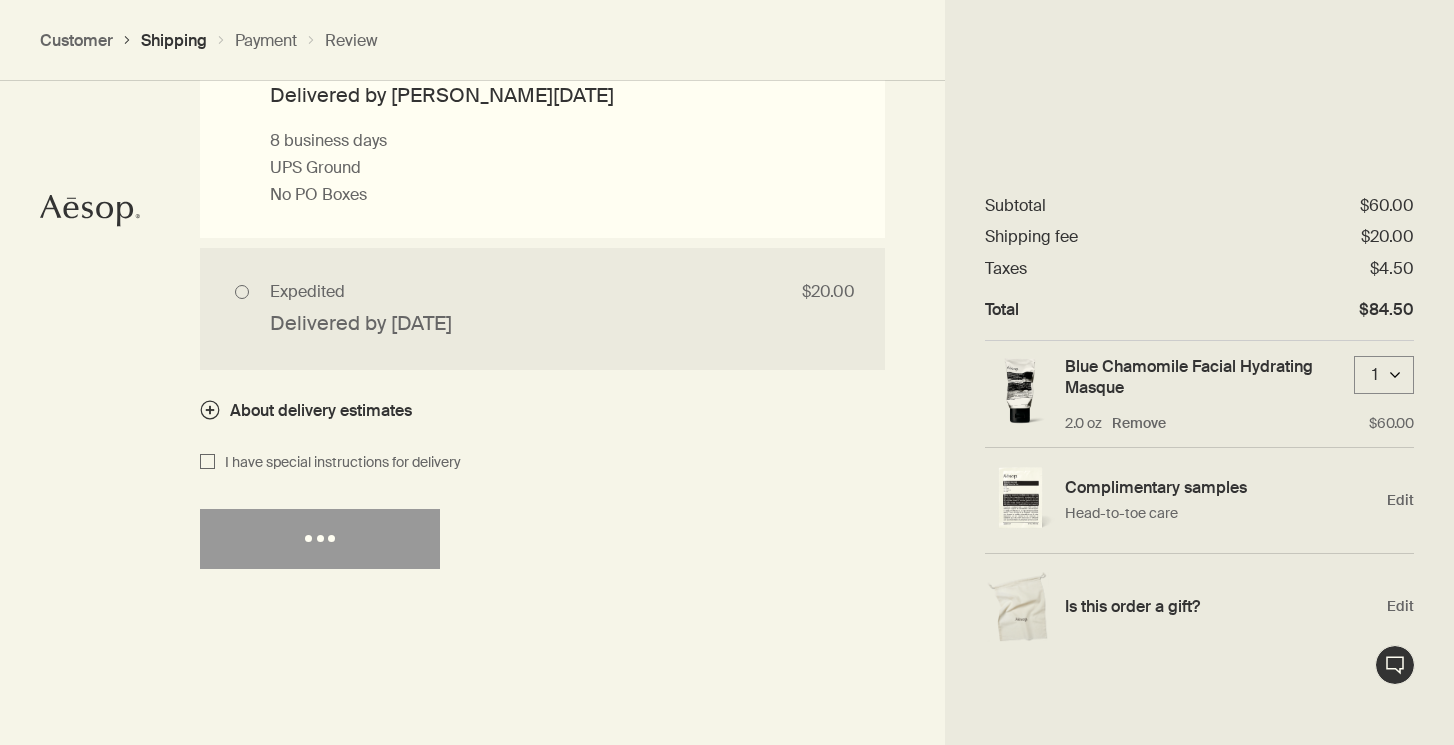 scroll, scrollTop: 2032, scrollLeft: 0, axis: vertical 